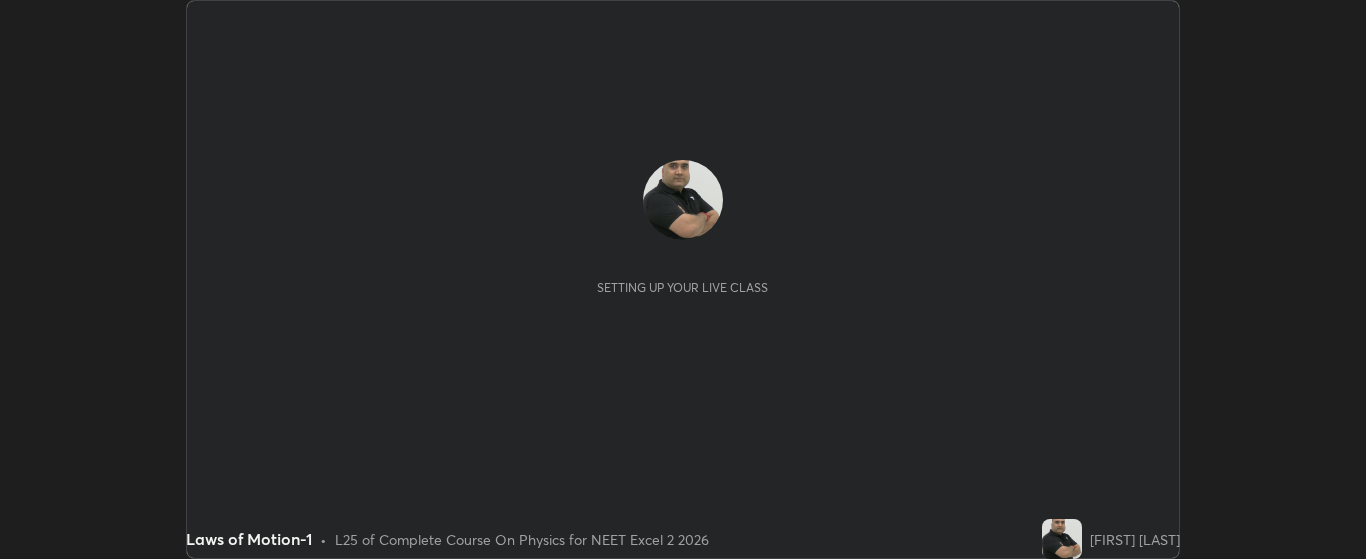 scroll, scrollTop: 0, scrollLeft: 0, axis: both 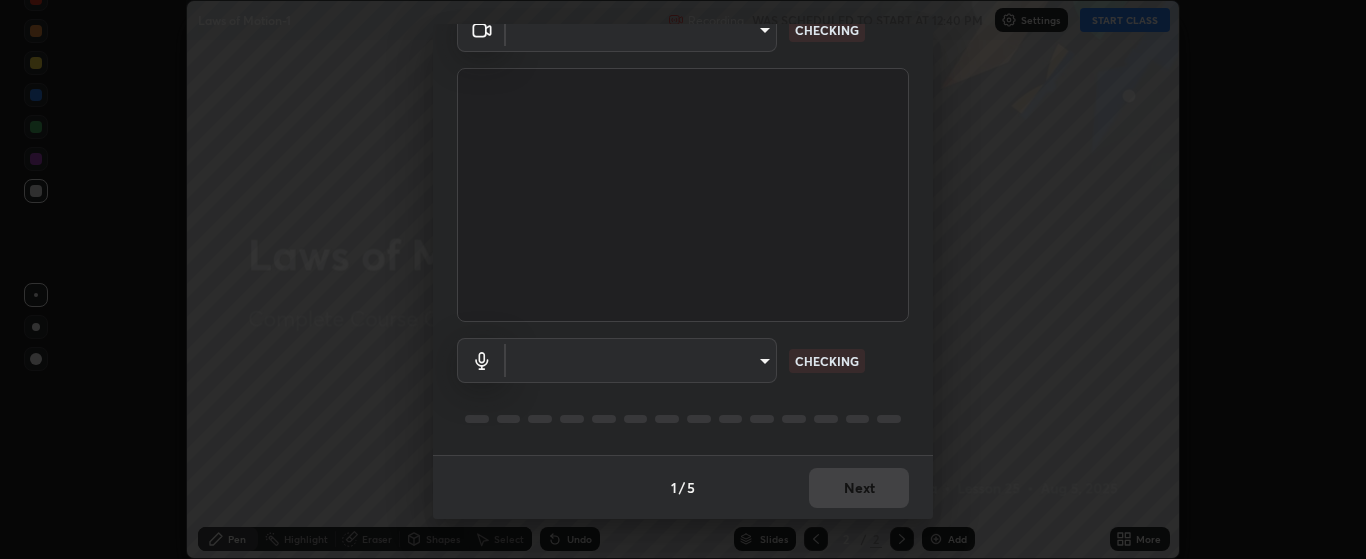 type on "bdf1d9f3bca52f971e18e8a0044631de21cc90e990e9184687b770e2af72e9a3" 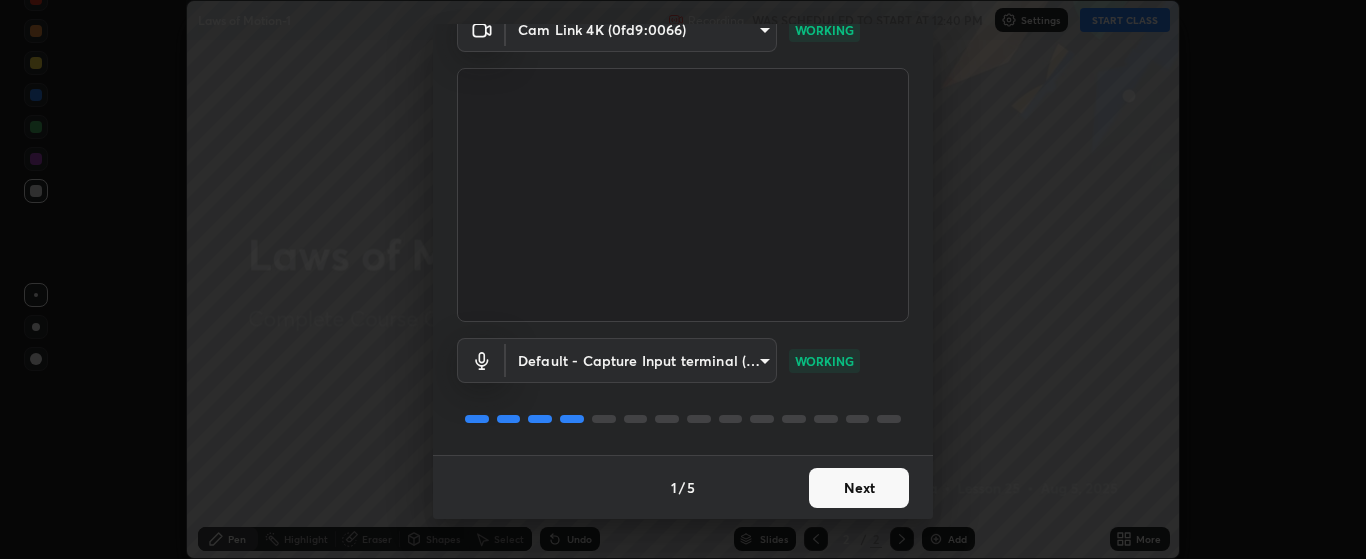 click on "Next" at bounding box center (859, 488) 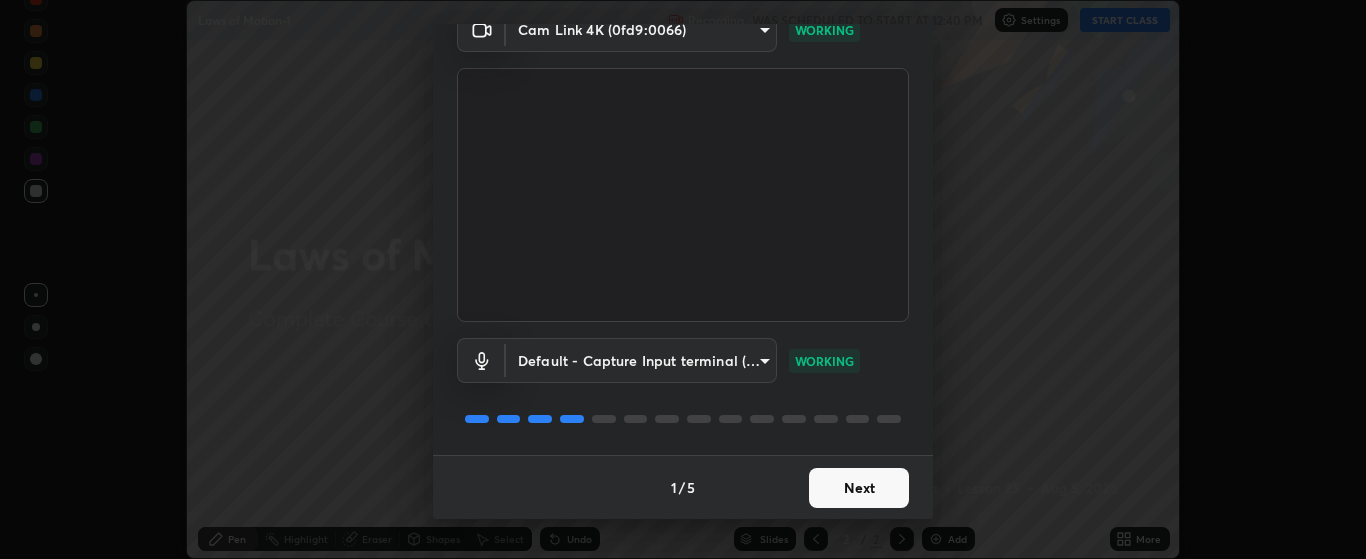 scroll, scrollTop: 0, scrollLeft: 0, axis: both 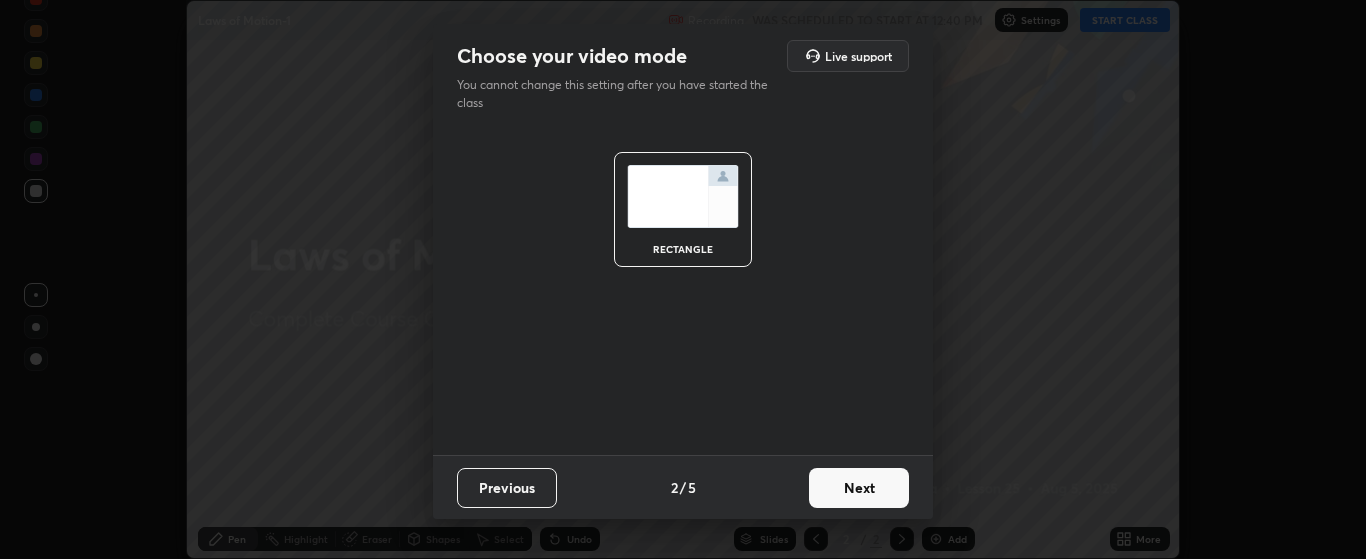 click on "Next" at bounding box center (859, 488) 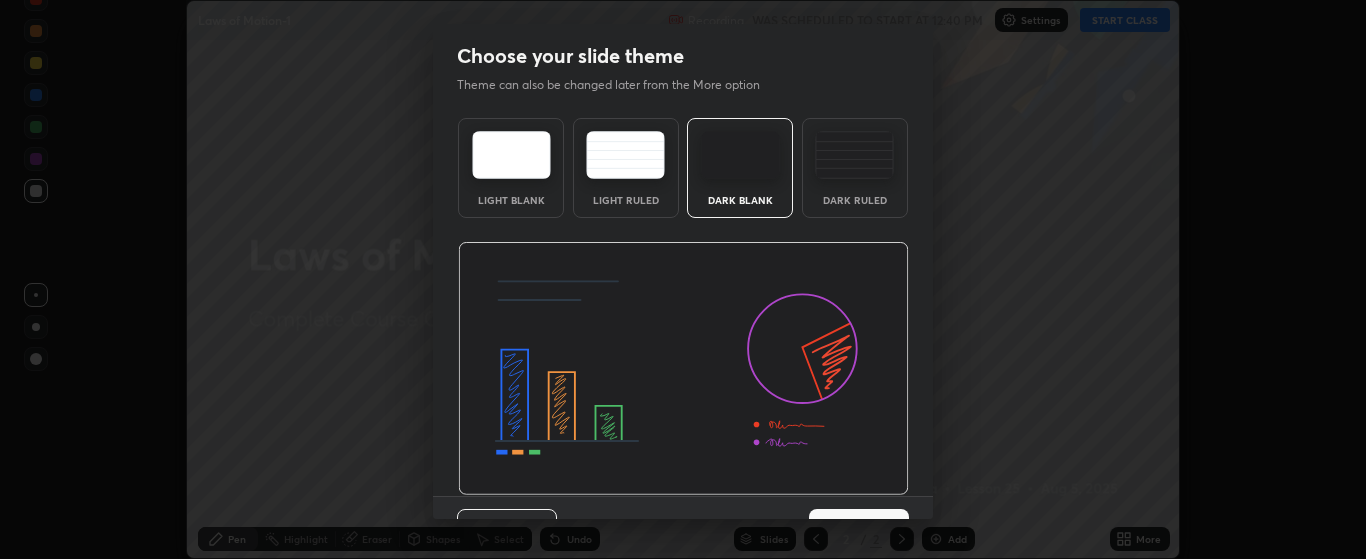 scroll, scrollTop: 41, scrollLeft: 0, axis: vertical 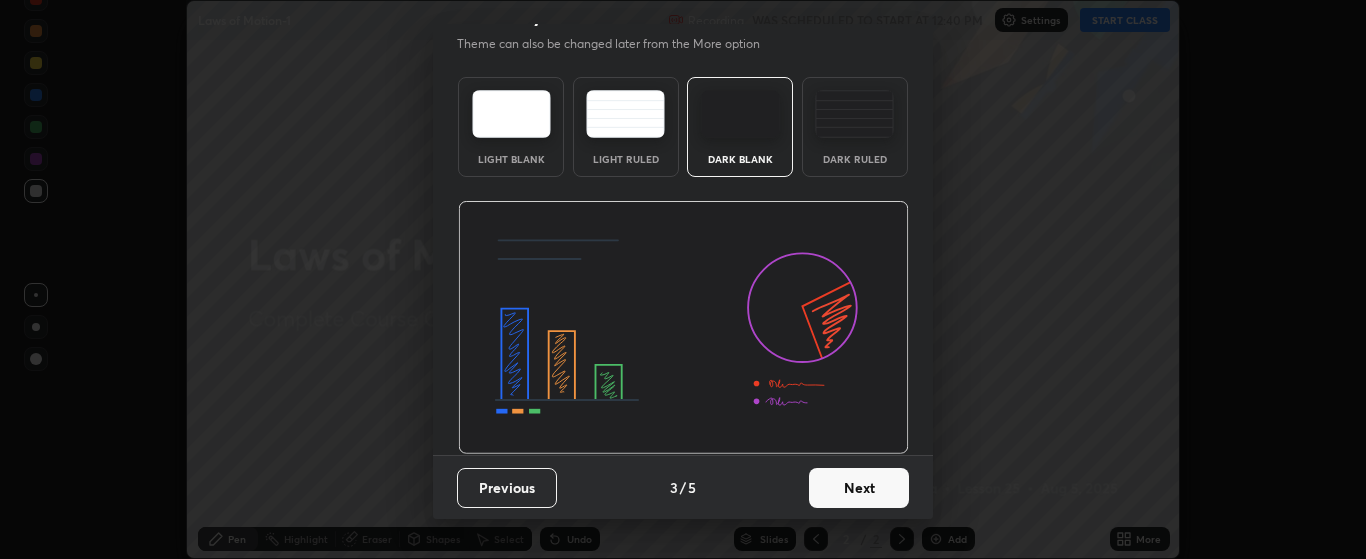 click on "Next" at bounding box center (859, 488) 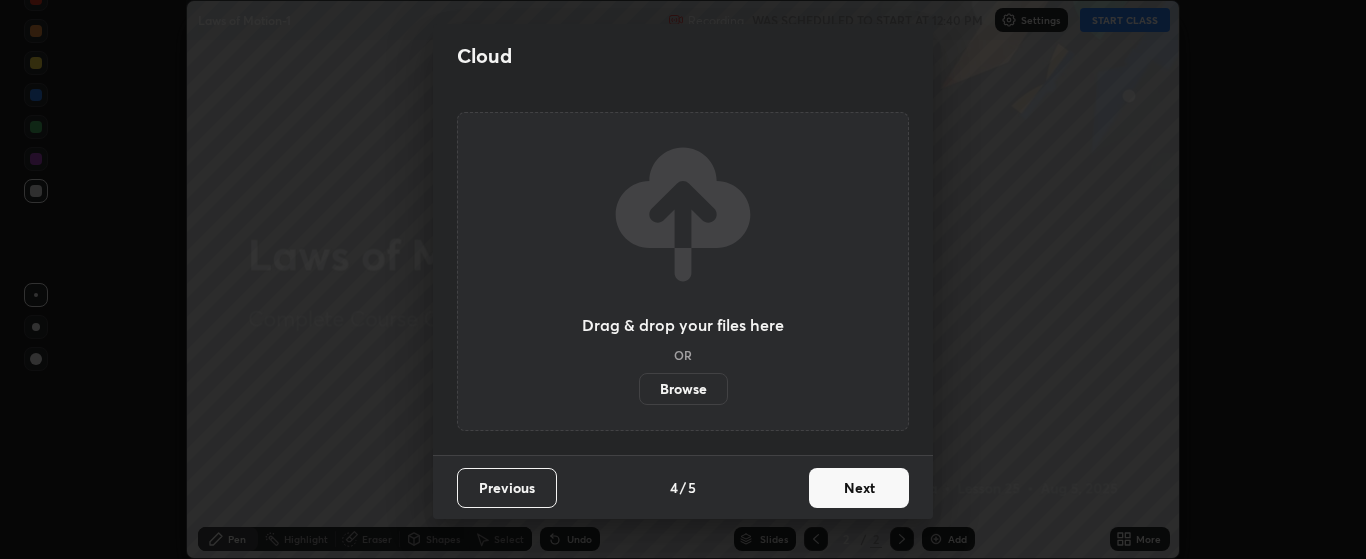 click on "Next" at bounding box center [859, 488] 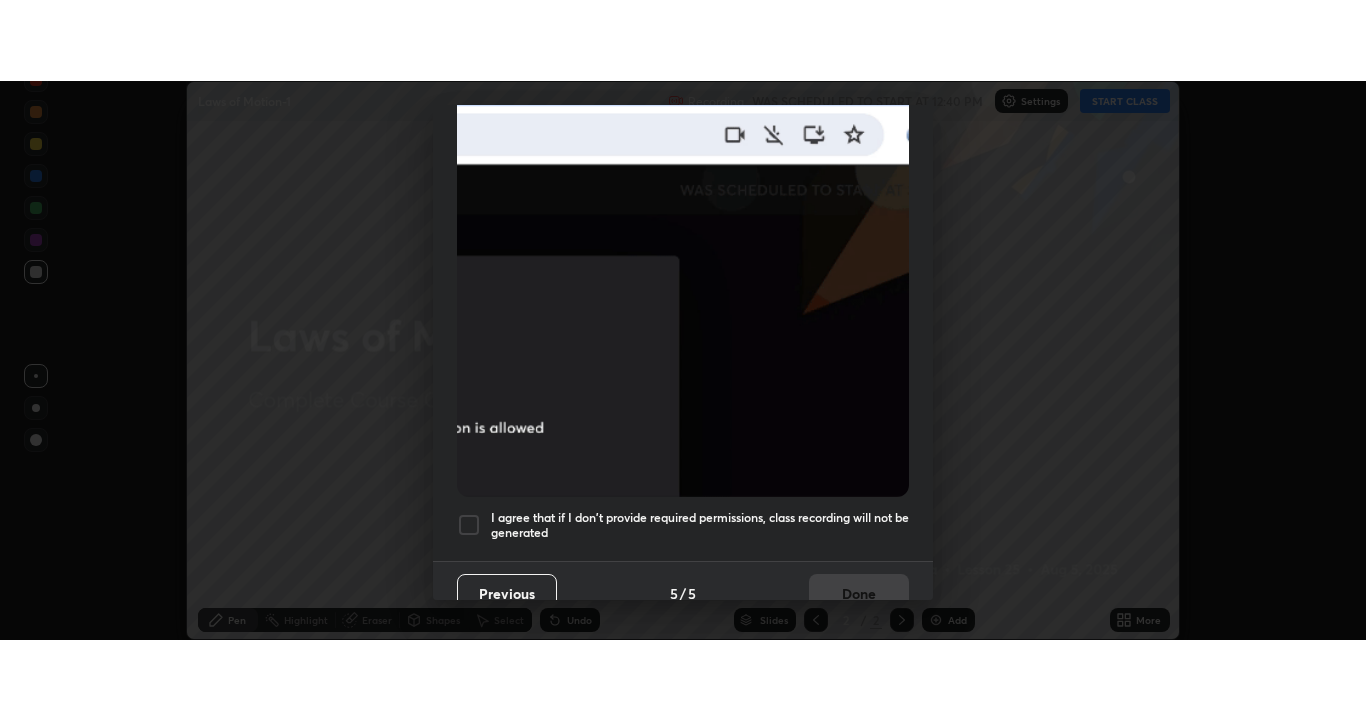 scroll, scrollTop: 505, scrollLeft: 0, axis: vertical 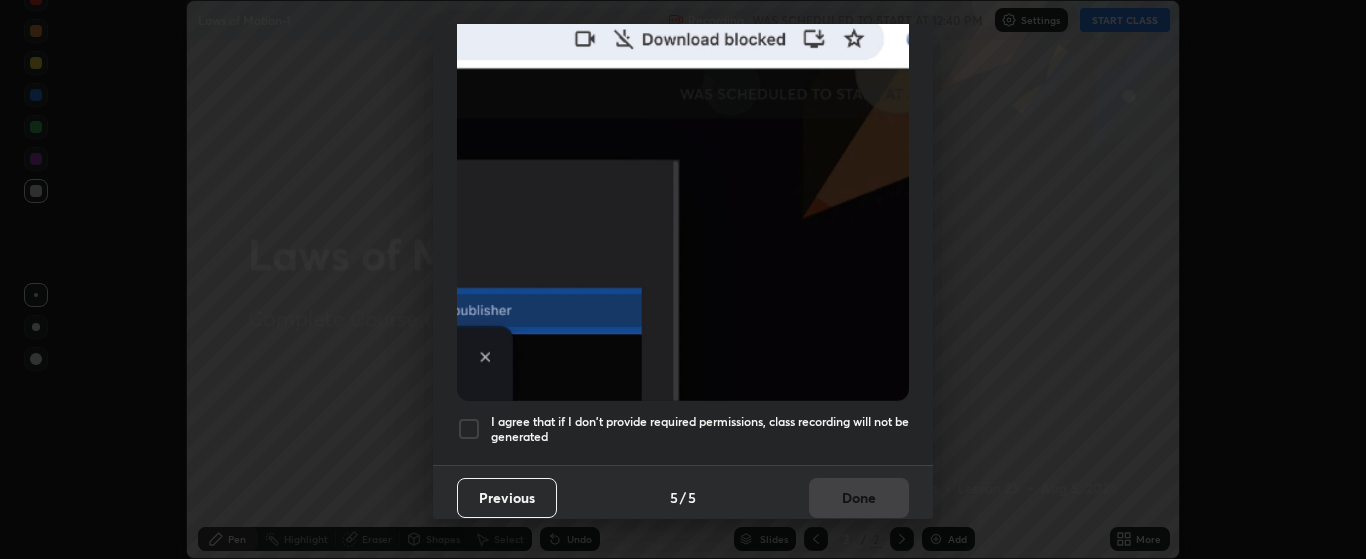 click at bounding box center (469, 429) 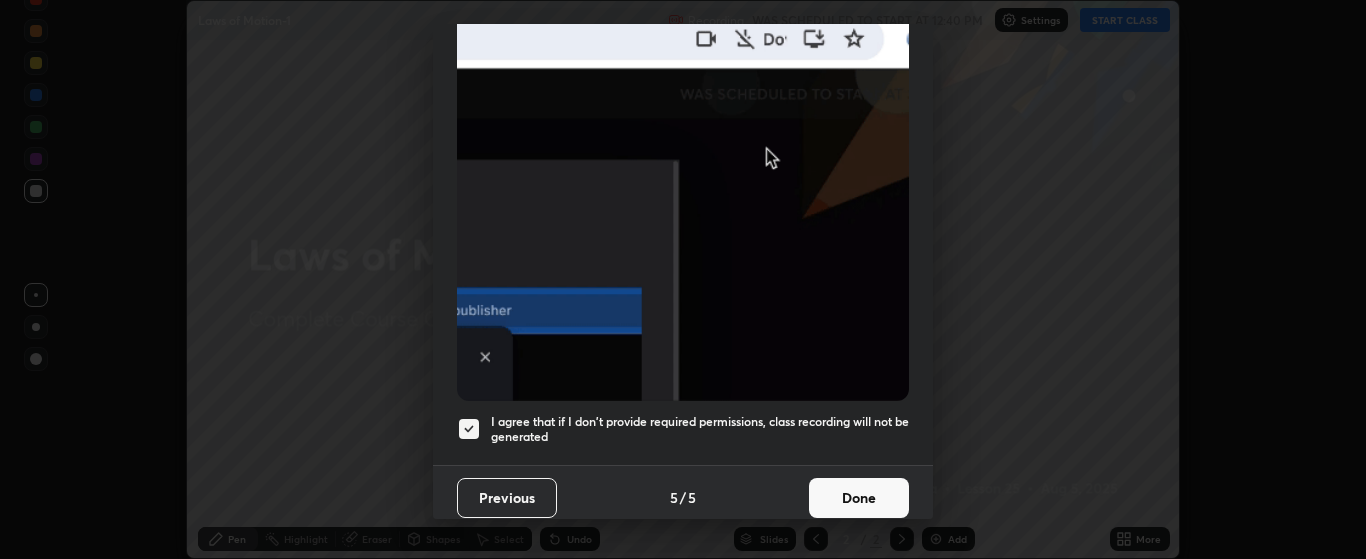 click on "Done" at bounding box center (859, 498) 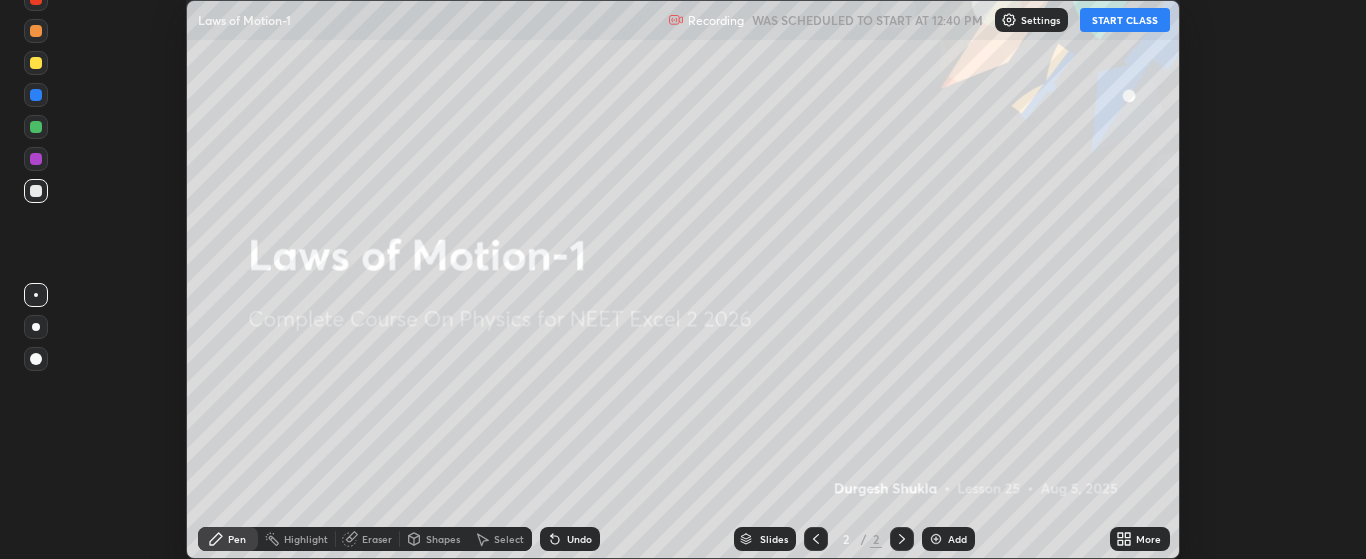 click on "START CLASS" at bounding box center [1125, 20] 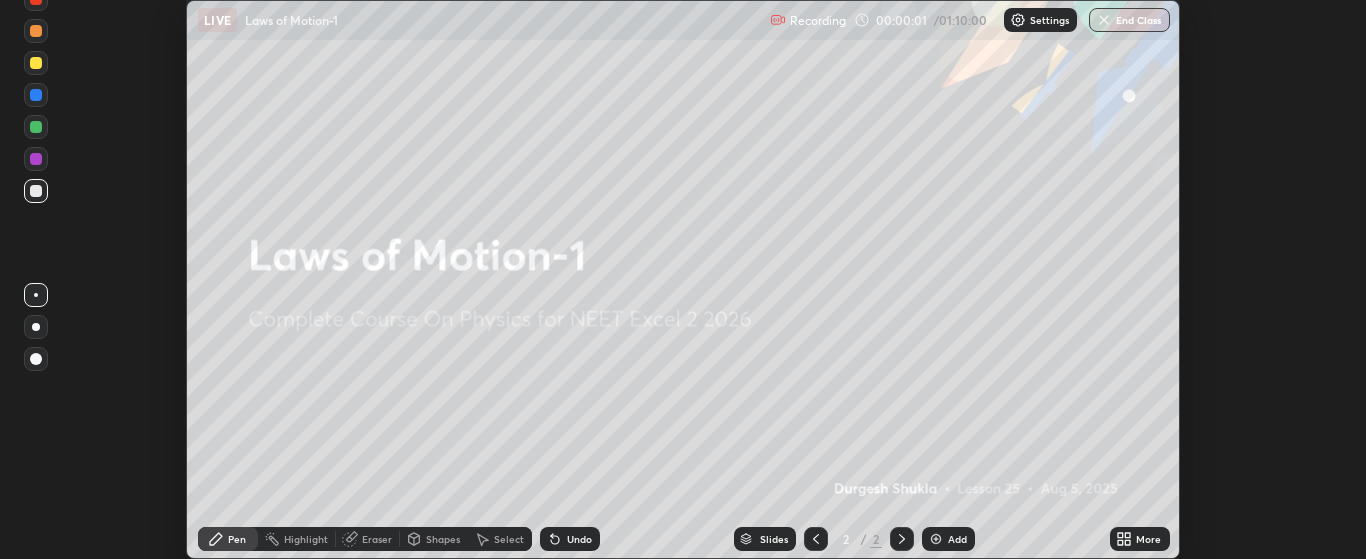 click on "Add" at bounding box center (957, 539) 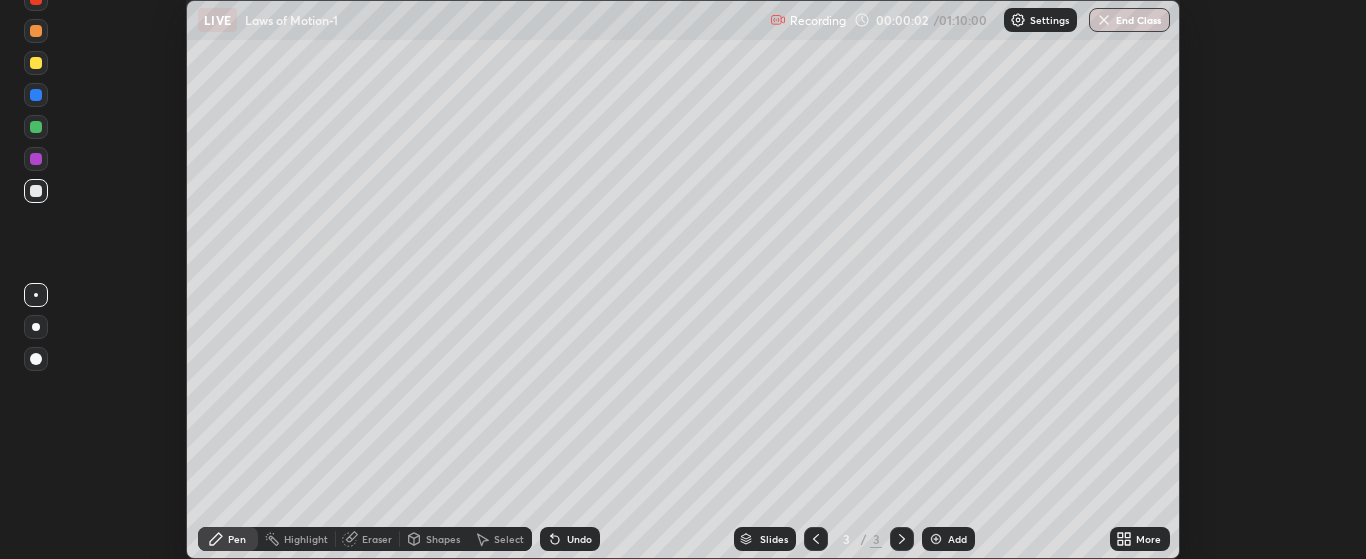click 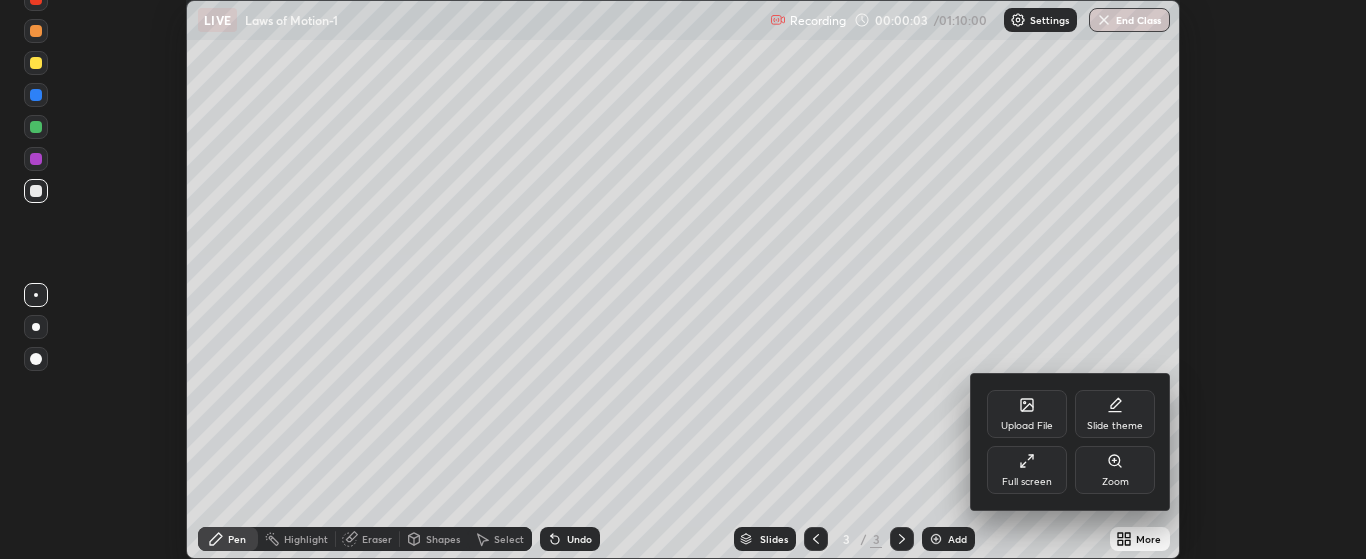 click 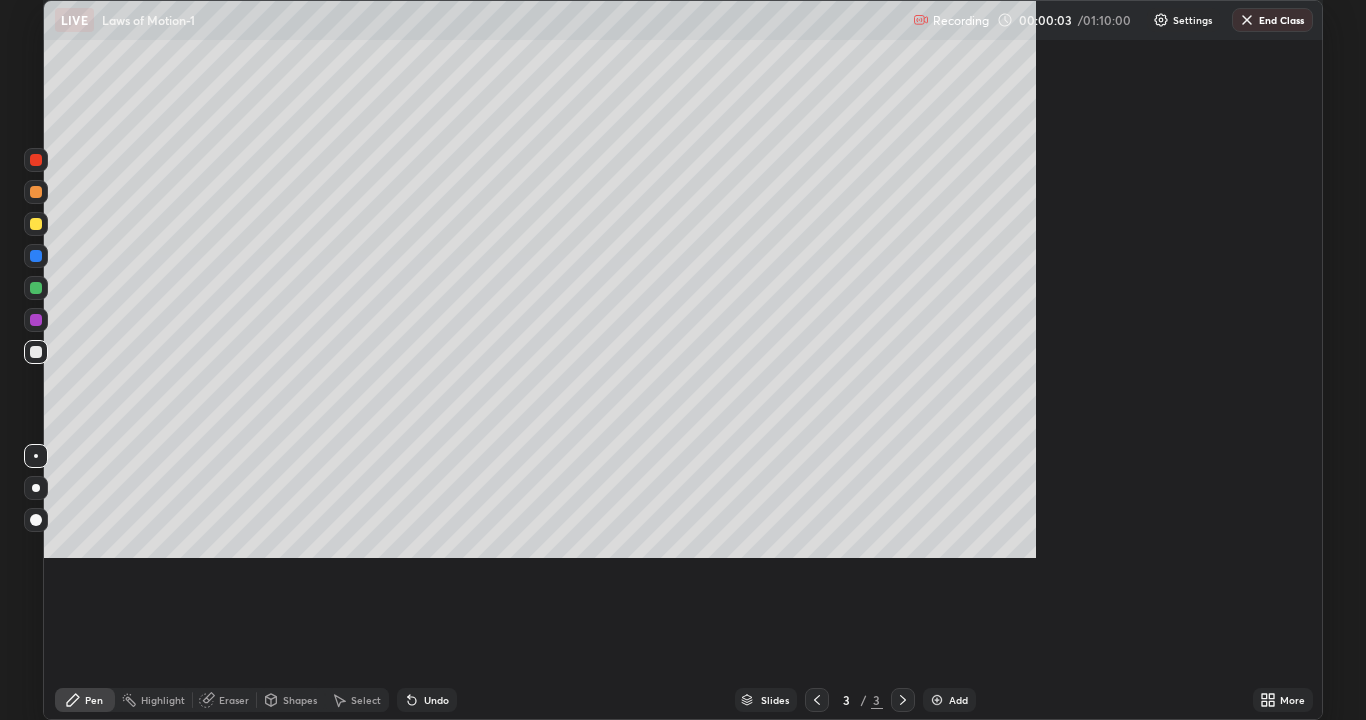 scroll, scrollTop: 99280, scrollLeft: 98634, axis: both 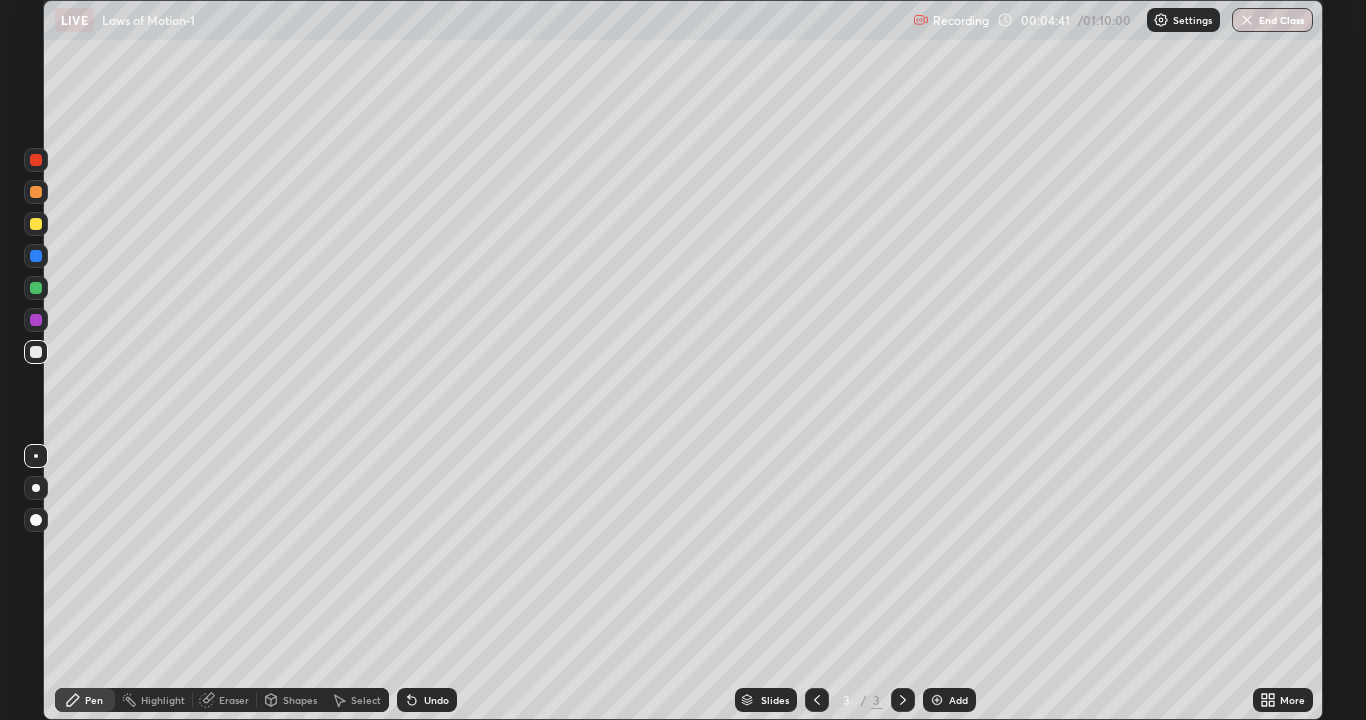 click at bounding box center [36, 520] 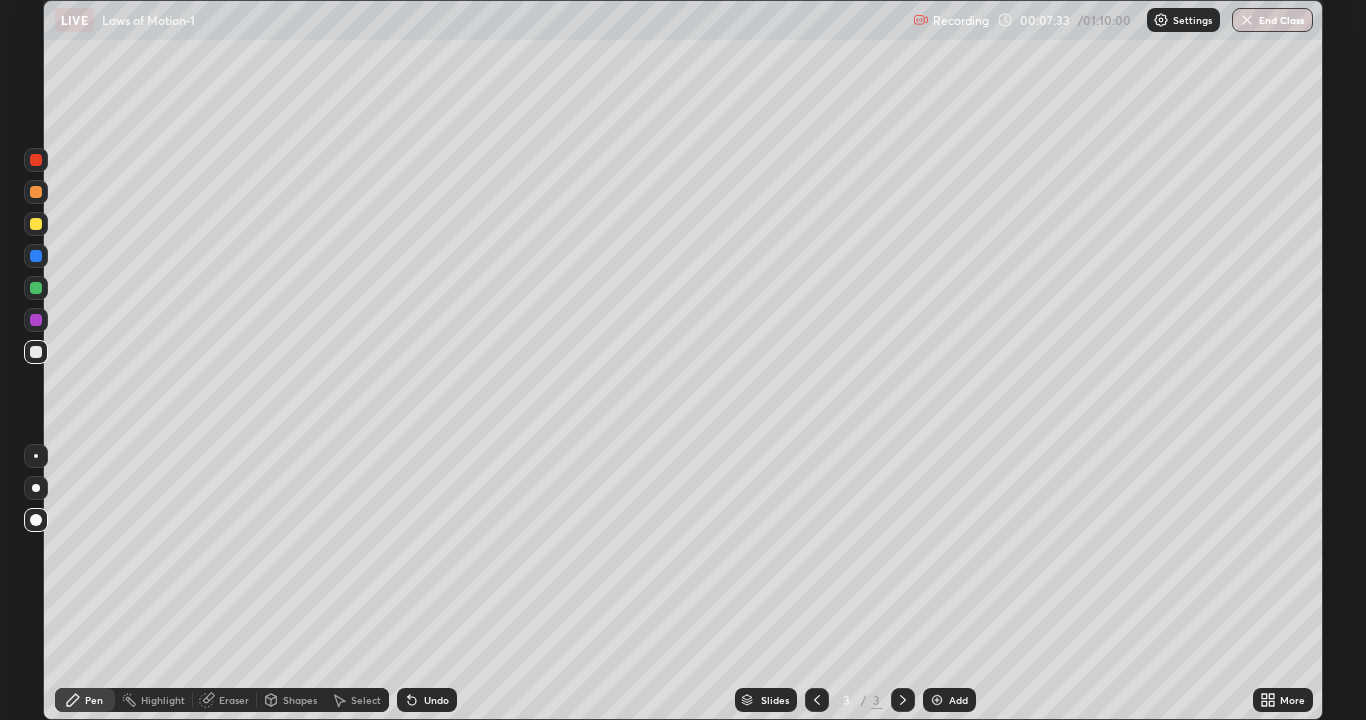 click at bounding box center [36, 224] 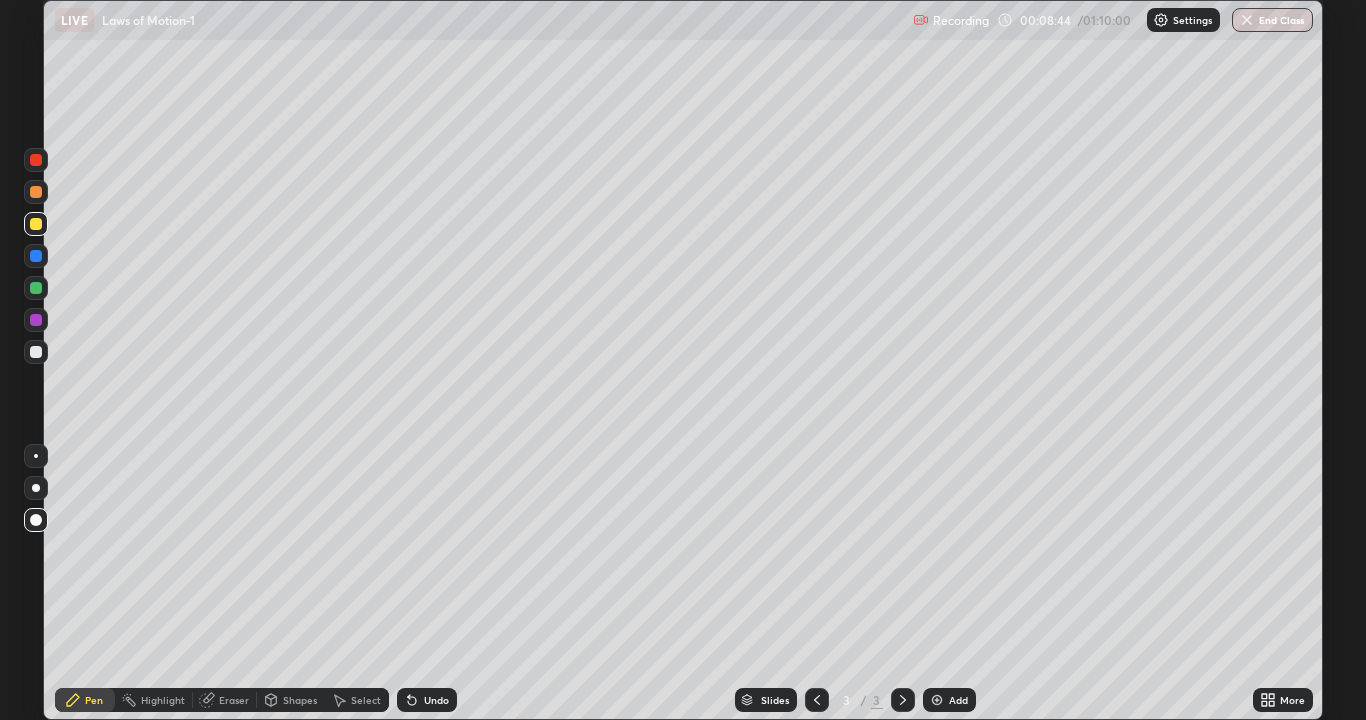 click at bounding box center (36, 224) 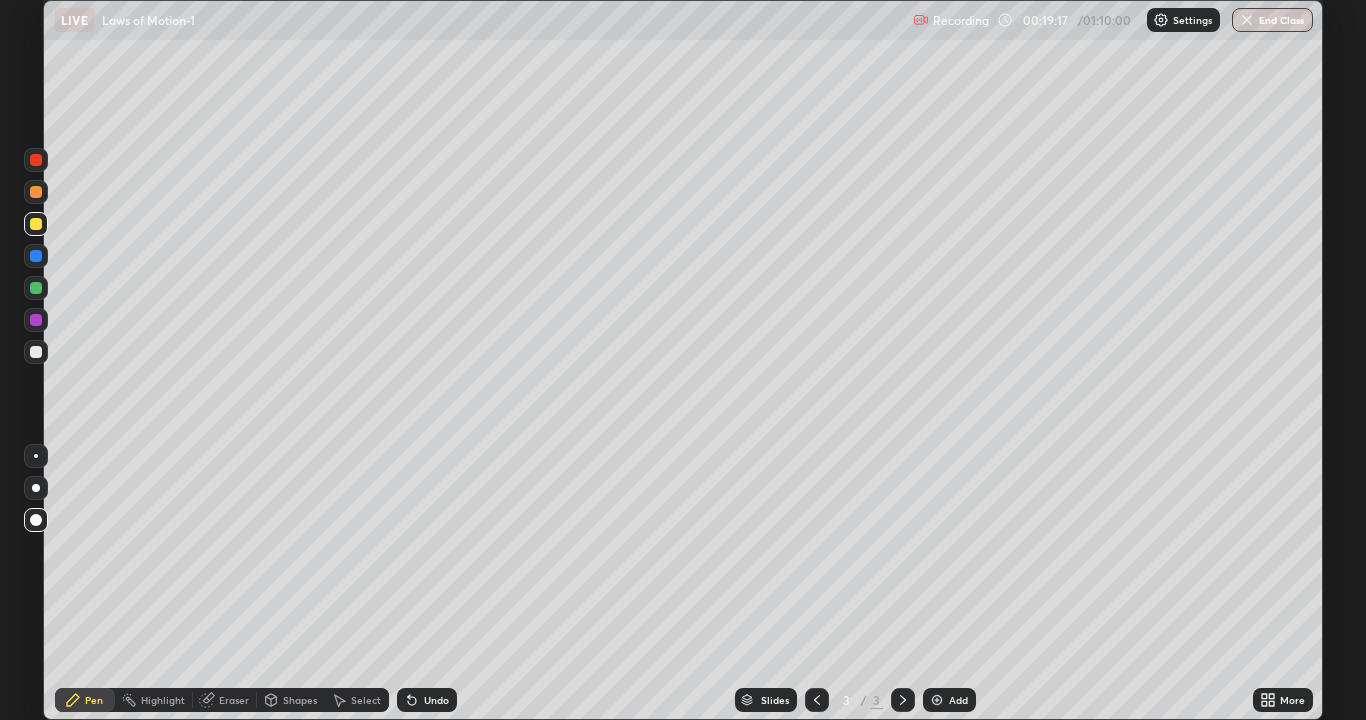 click at bounding box center (36, 160) 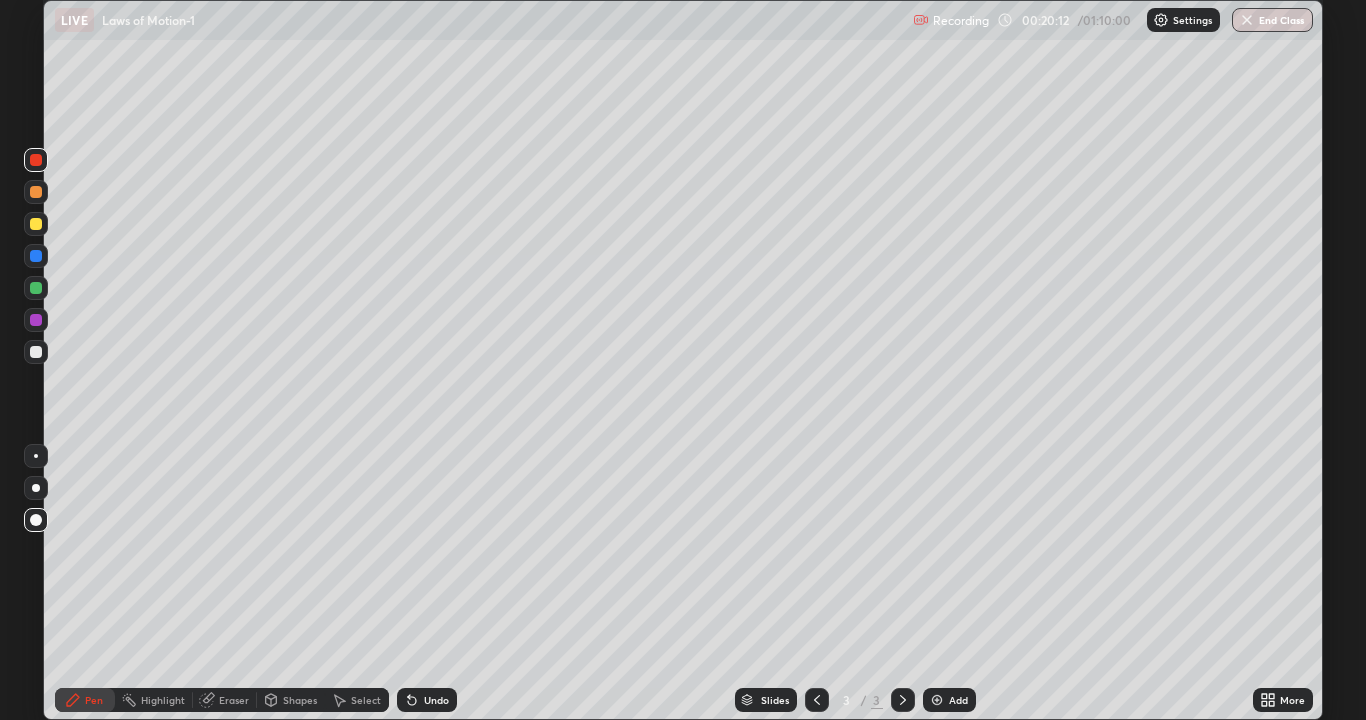 click at bounding box center [36, 256] 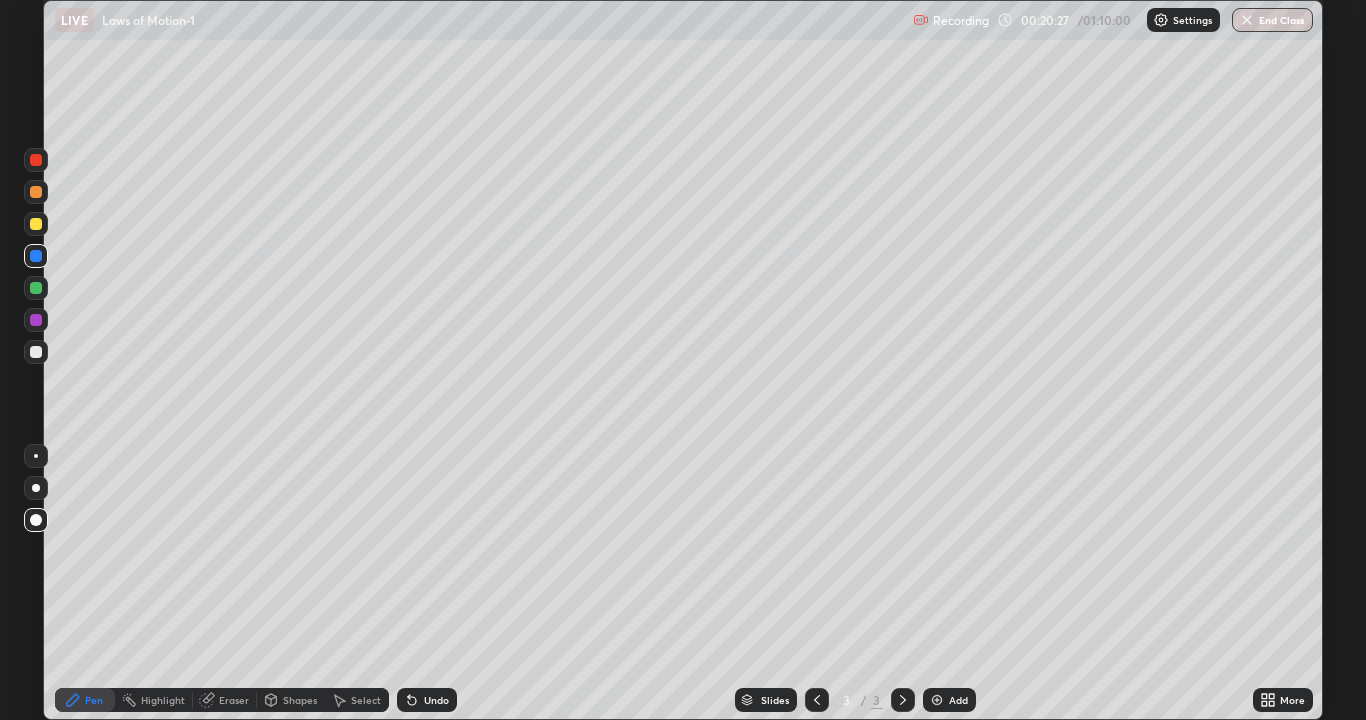 click at bounding box center (36, 288) 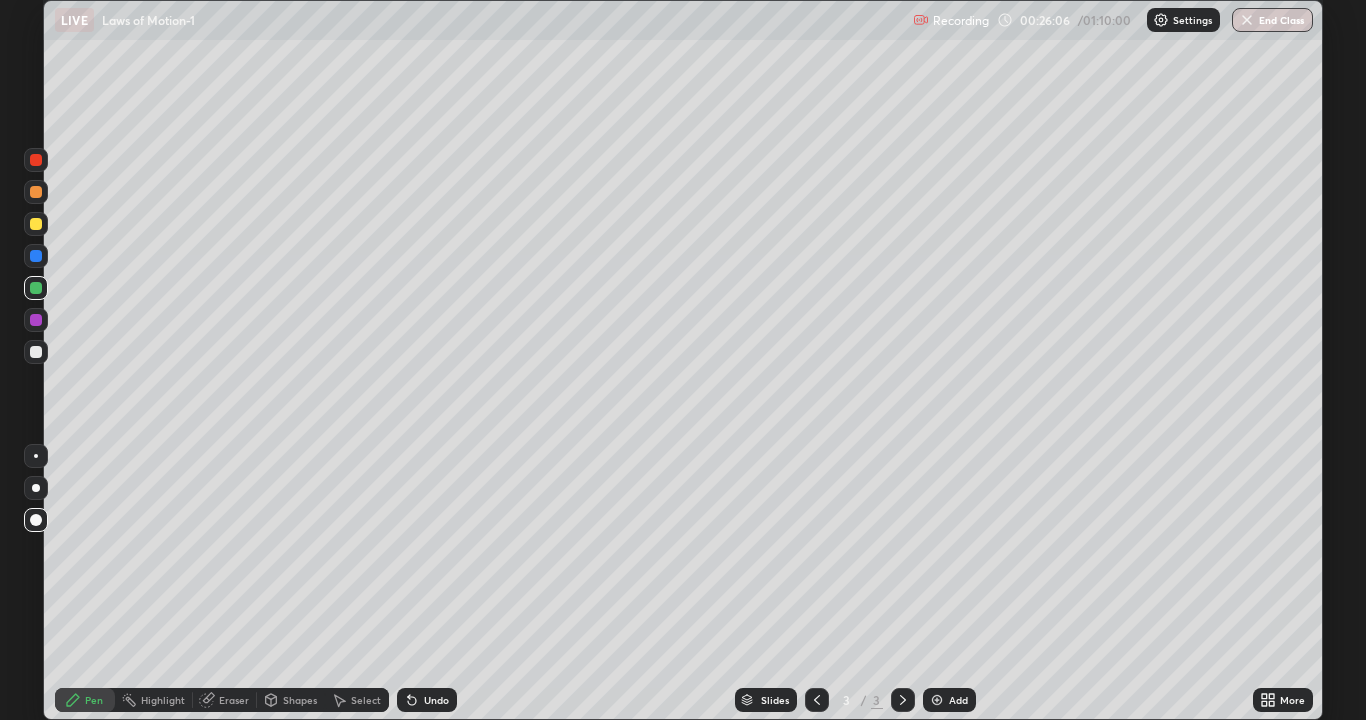 click on "Add" at bounding box center [958, 700] 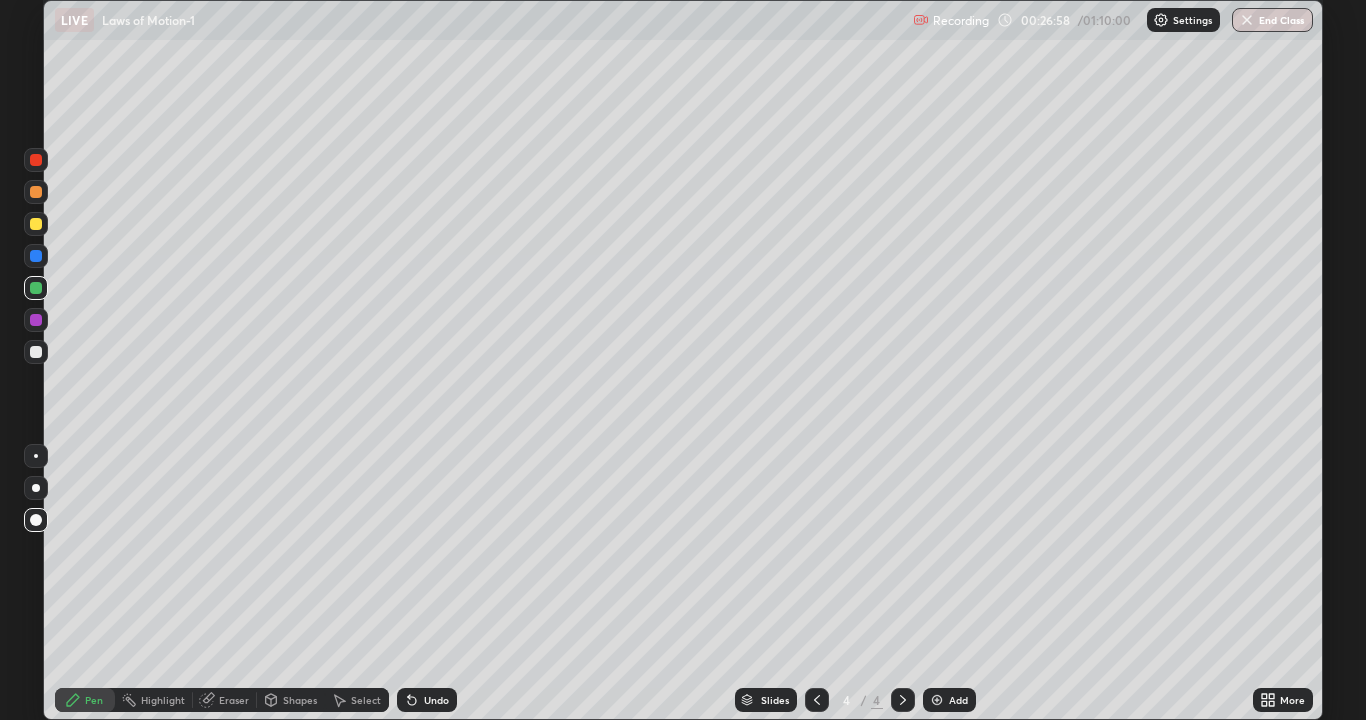 click at bounding box center (36, 224) 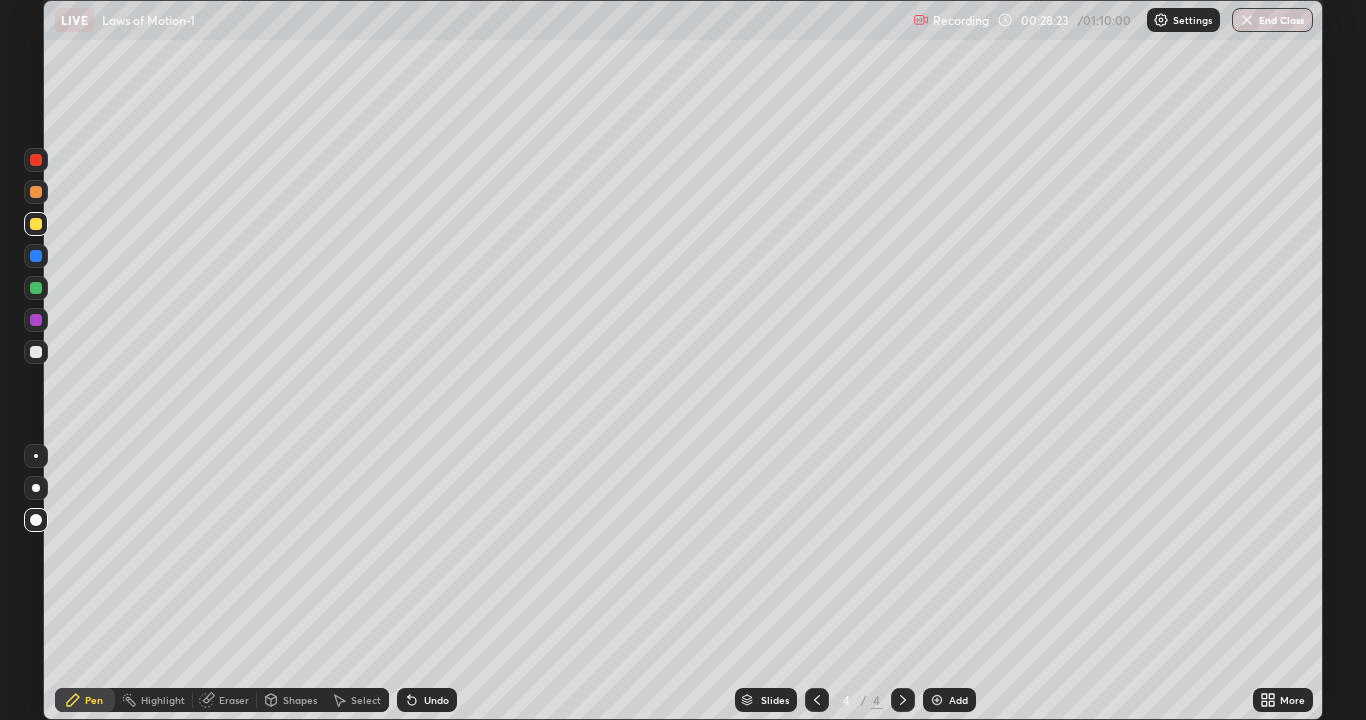 click 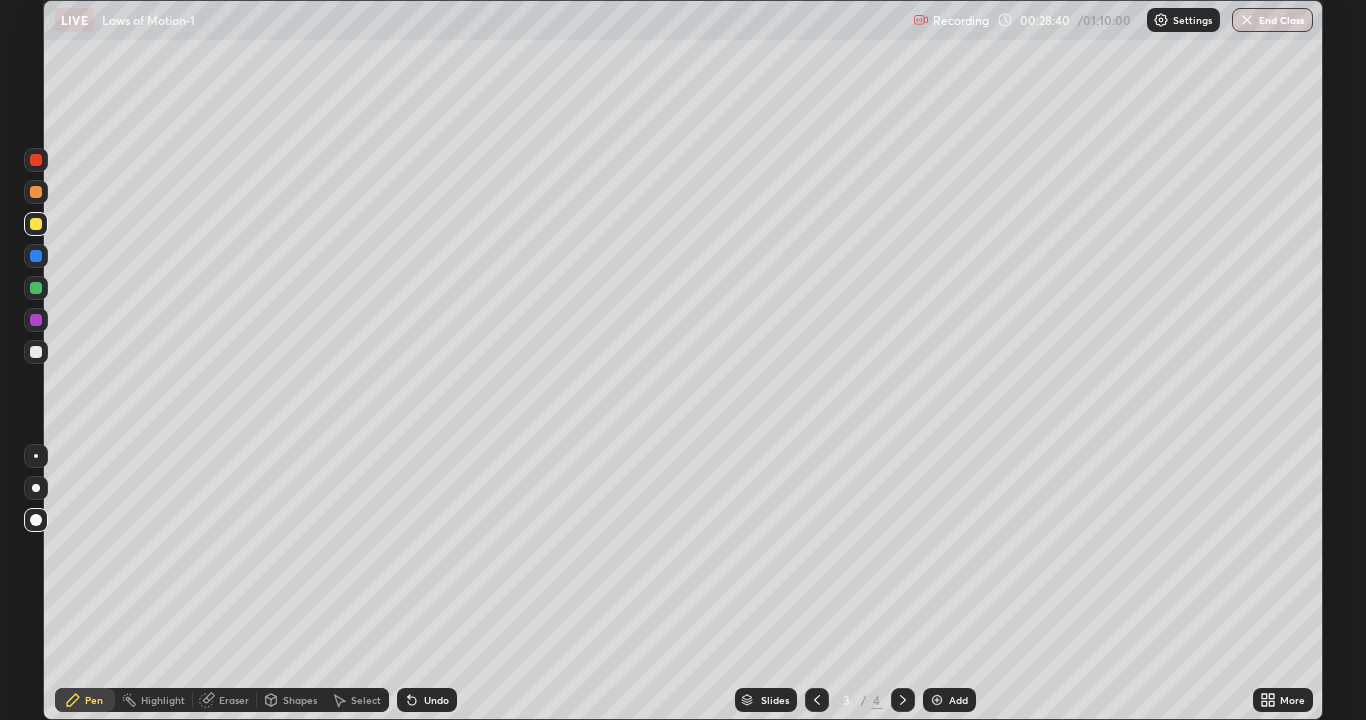 click 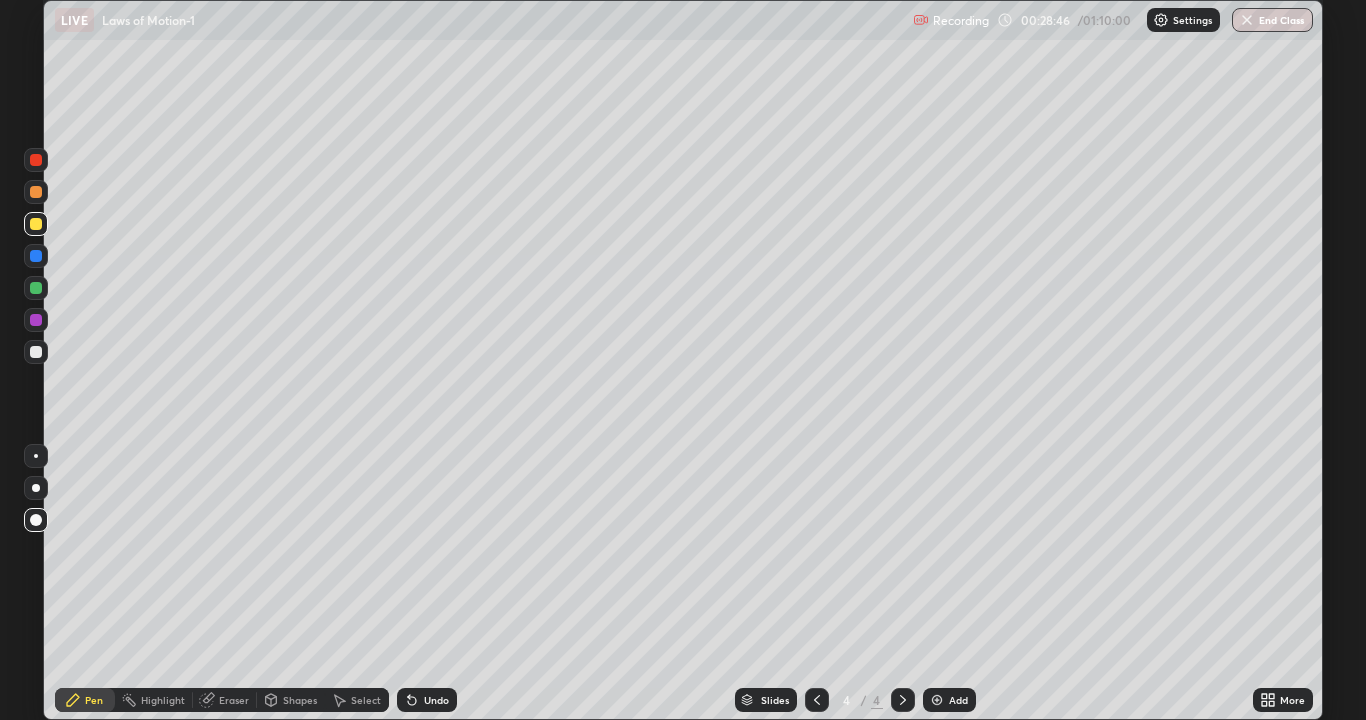 click on "Shapes" at bounding box center (300, 700) 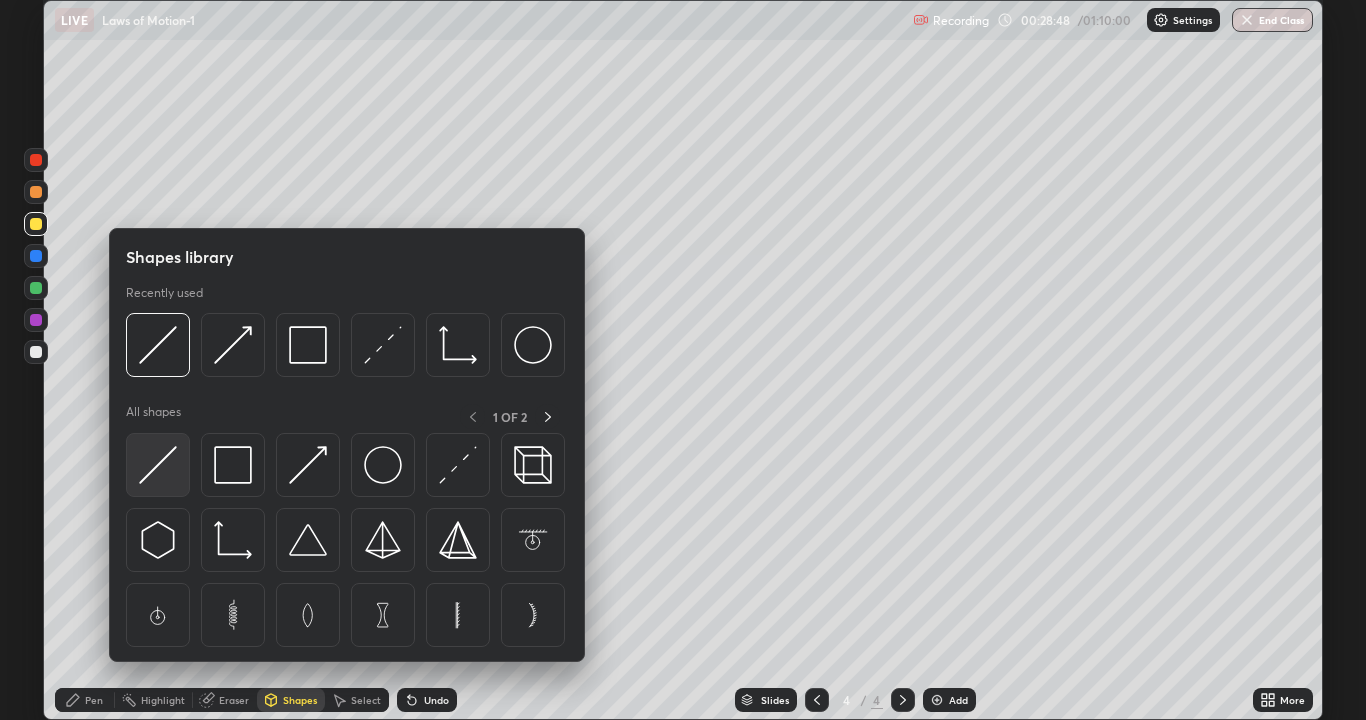 click at bounding box center [158, 465] 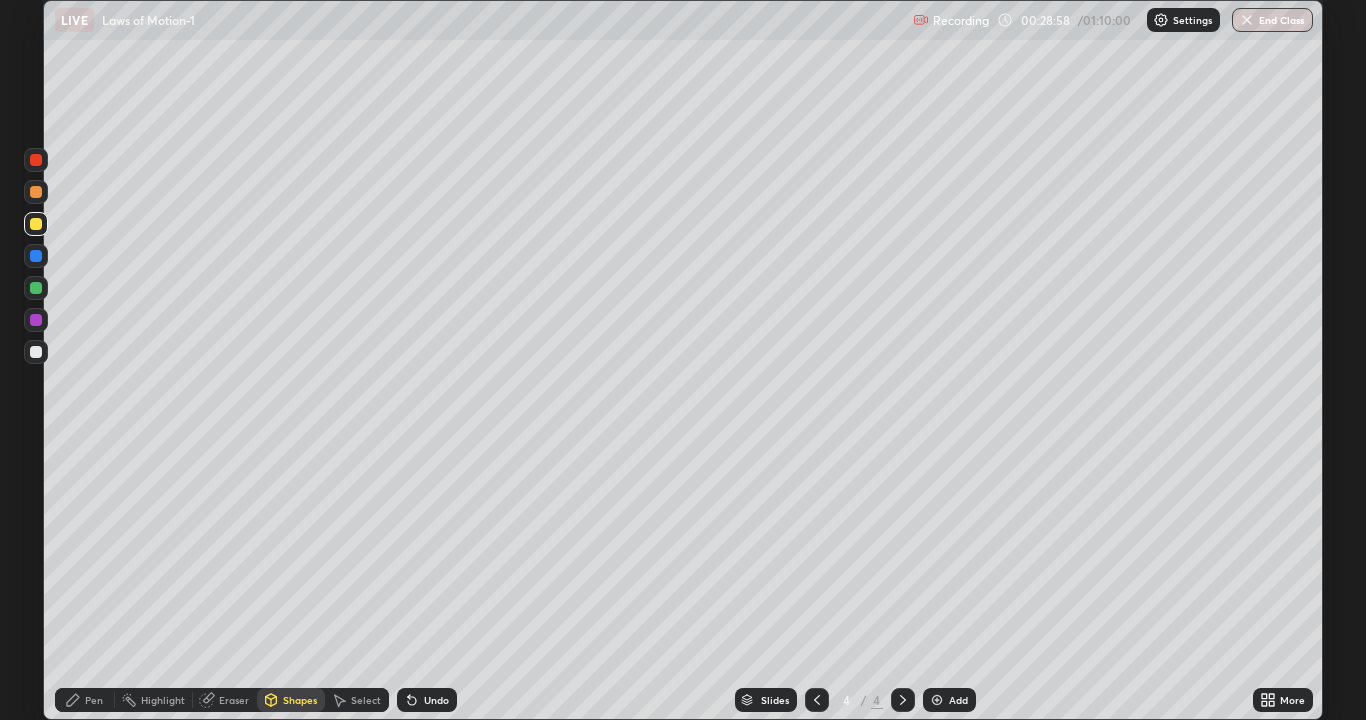 click on "Pen" at bounding box center [94, 700] 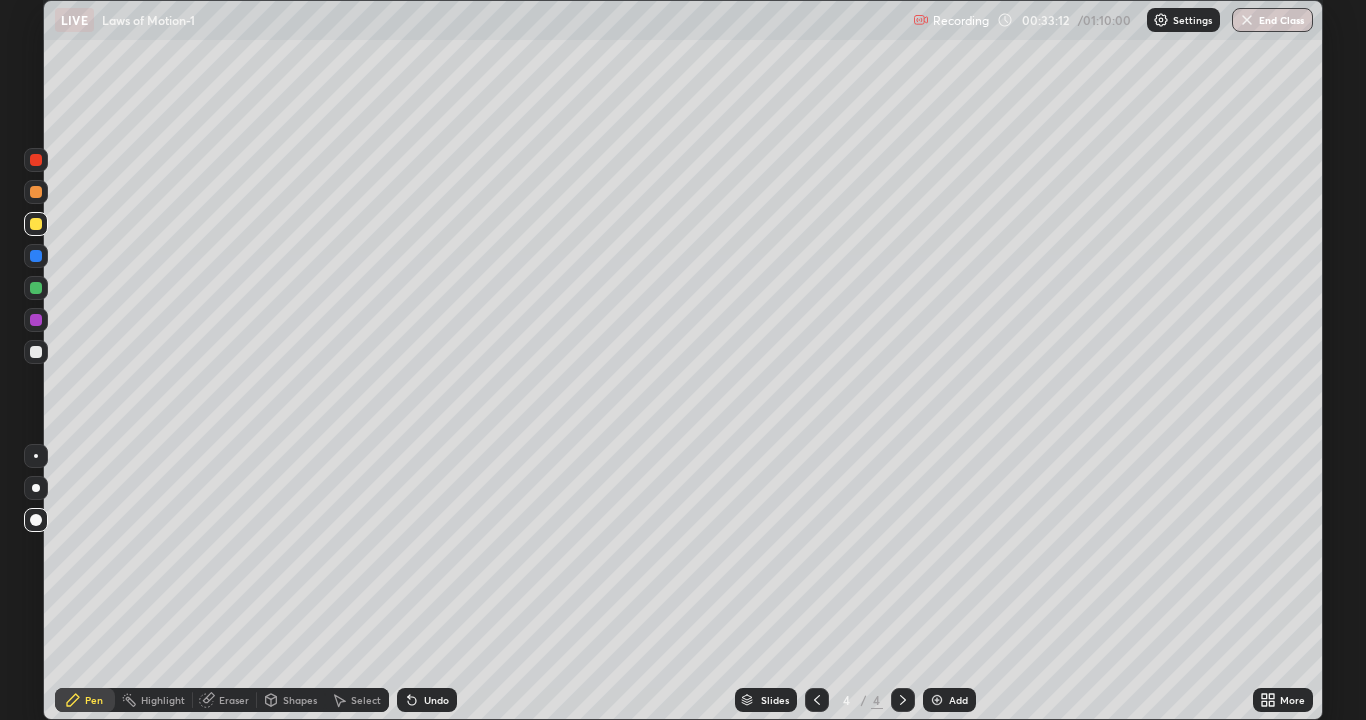 click on "Eraser" at bounding box center (234, 700) 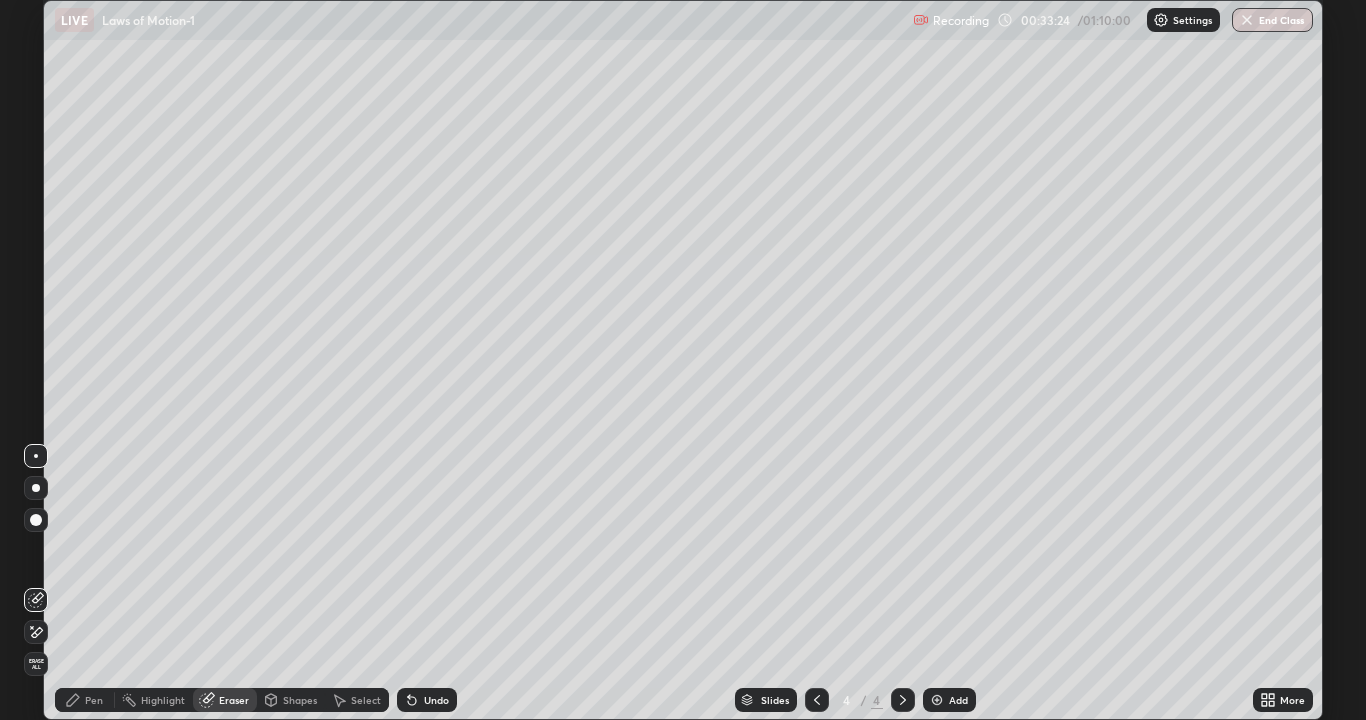 click on "Pen" at bounding box center [94, 700] 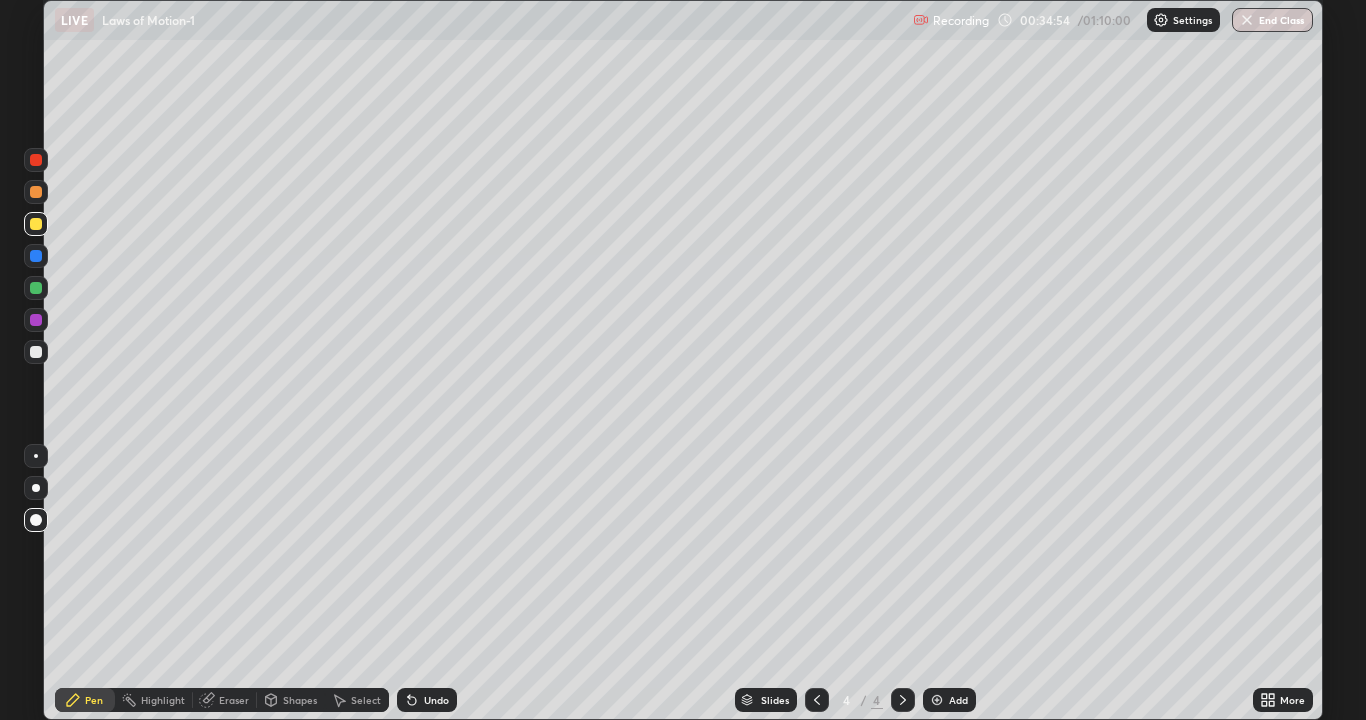 click on "Add" at bounding box center [958, 700] 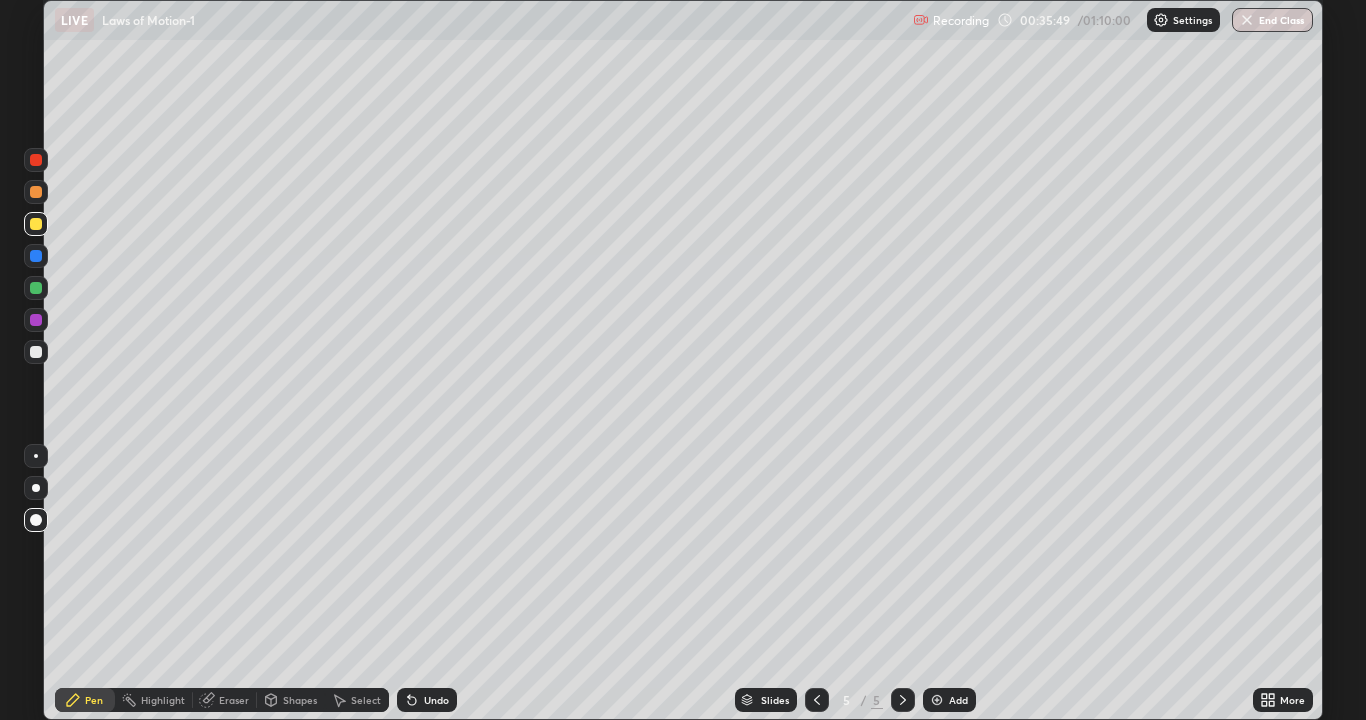 click 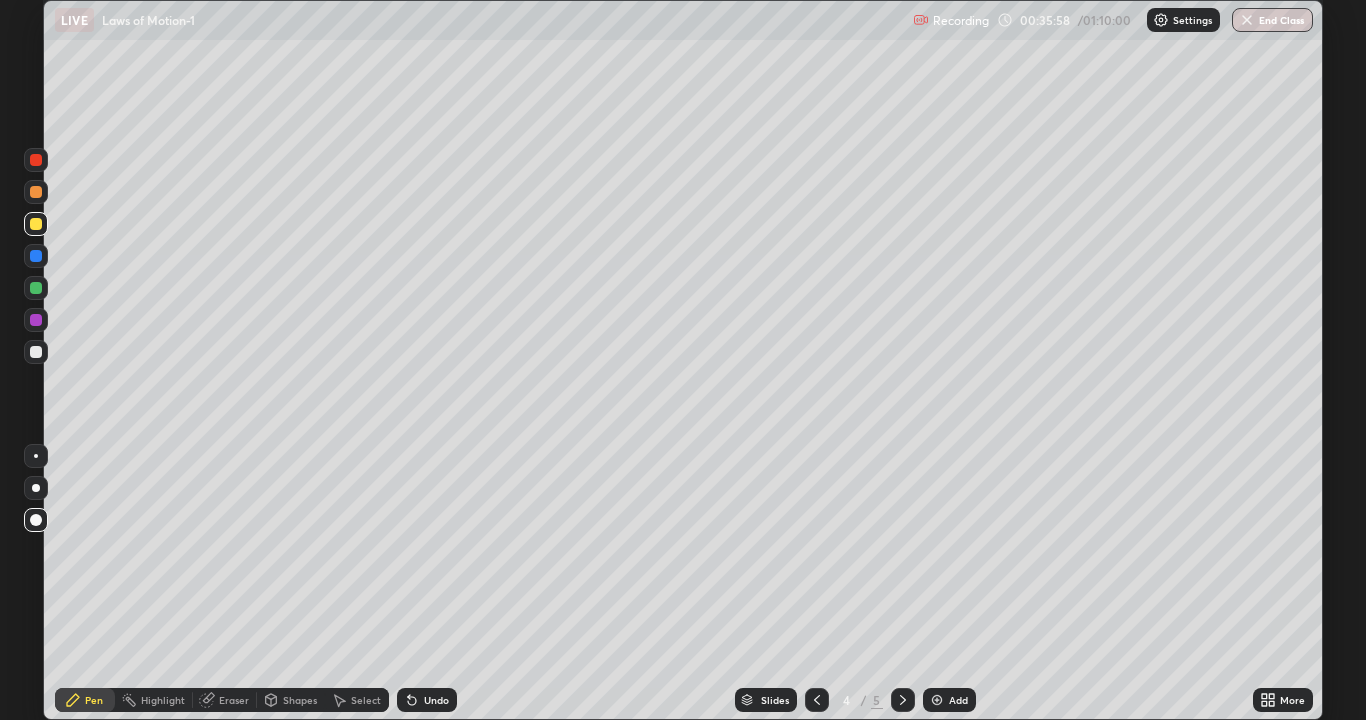 click 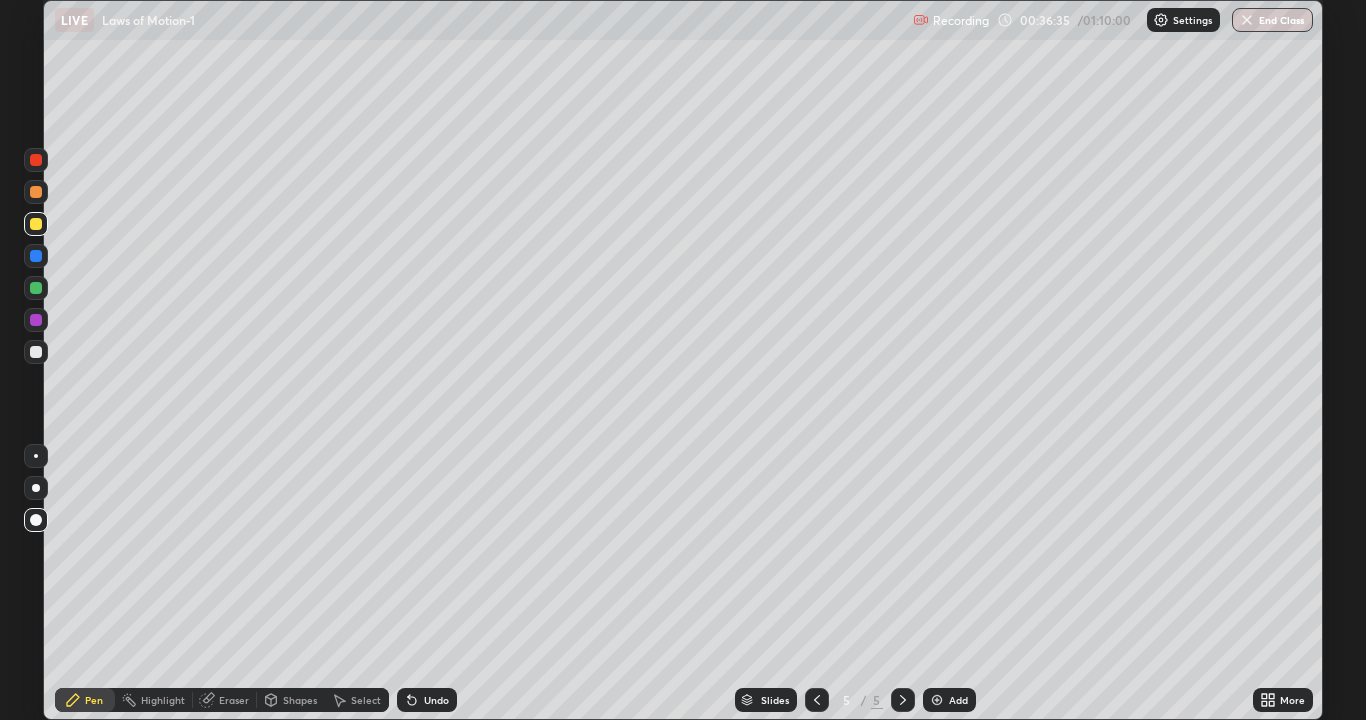 click on "Eraser" at bounding box center (234, 700) 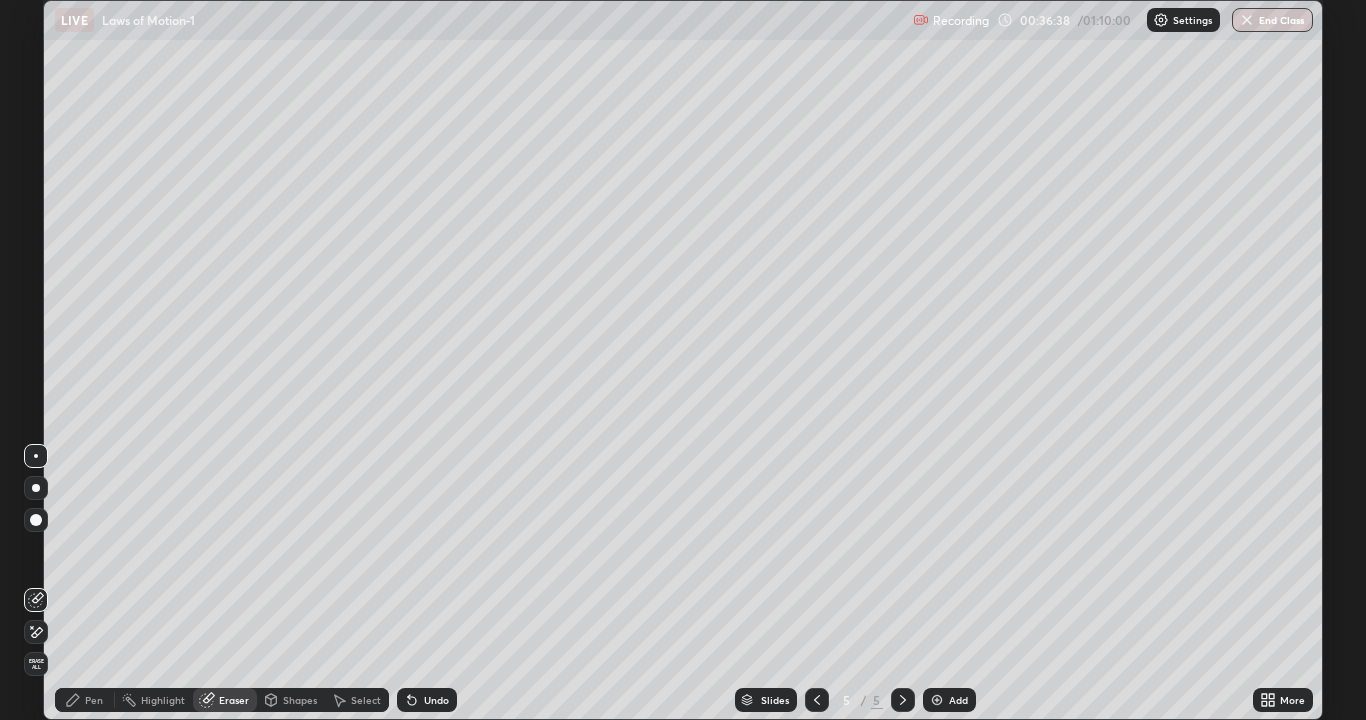 click on "Pen" at bounding box center [94, 700] 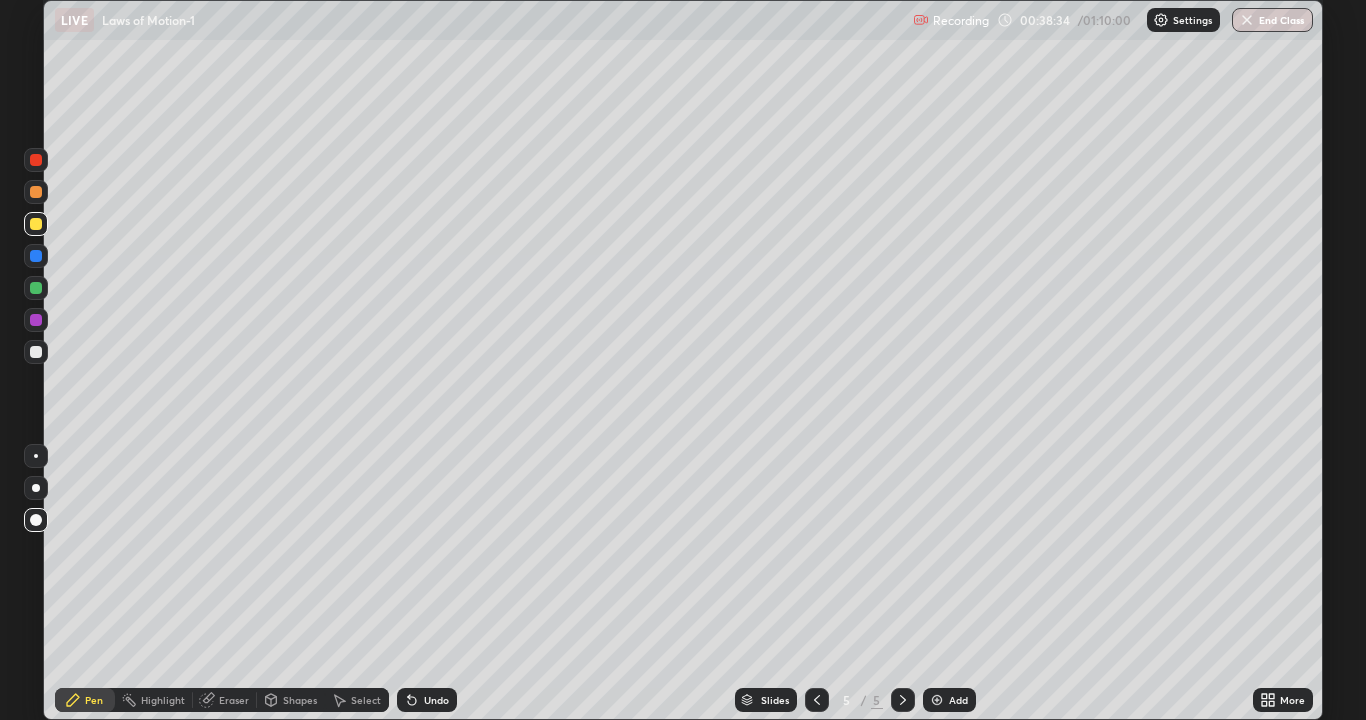 click 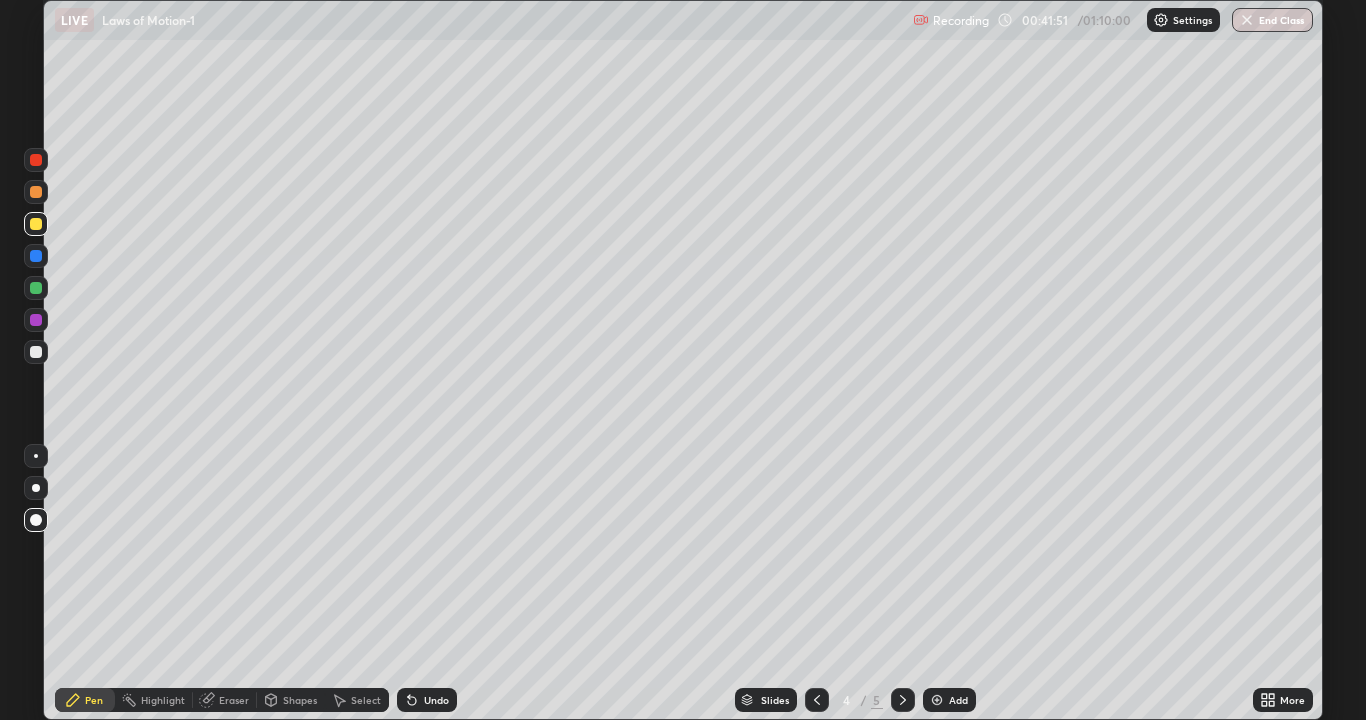 click 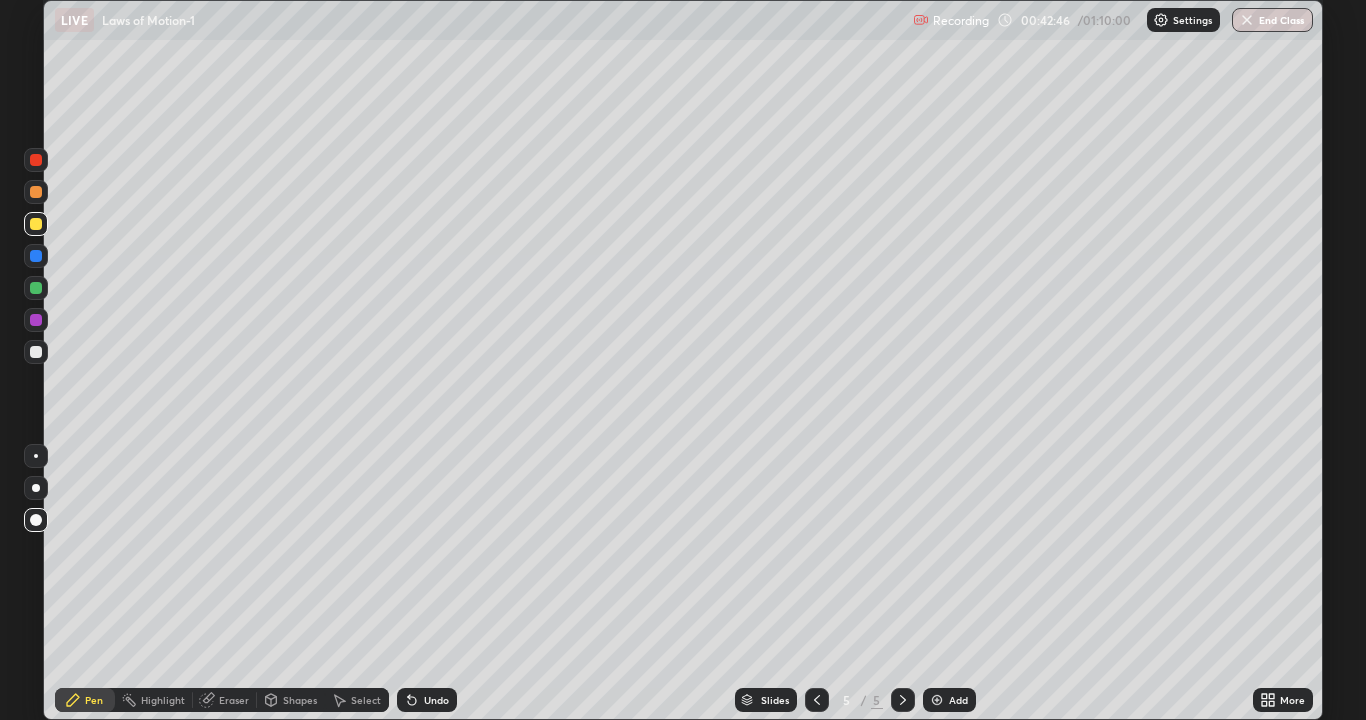click 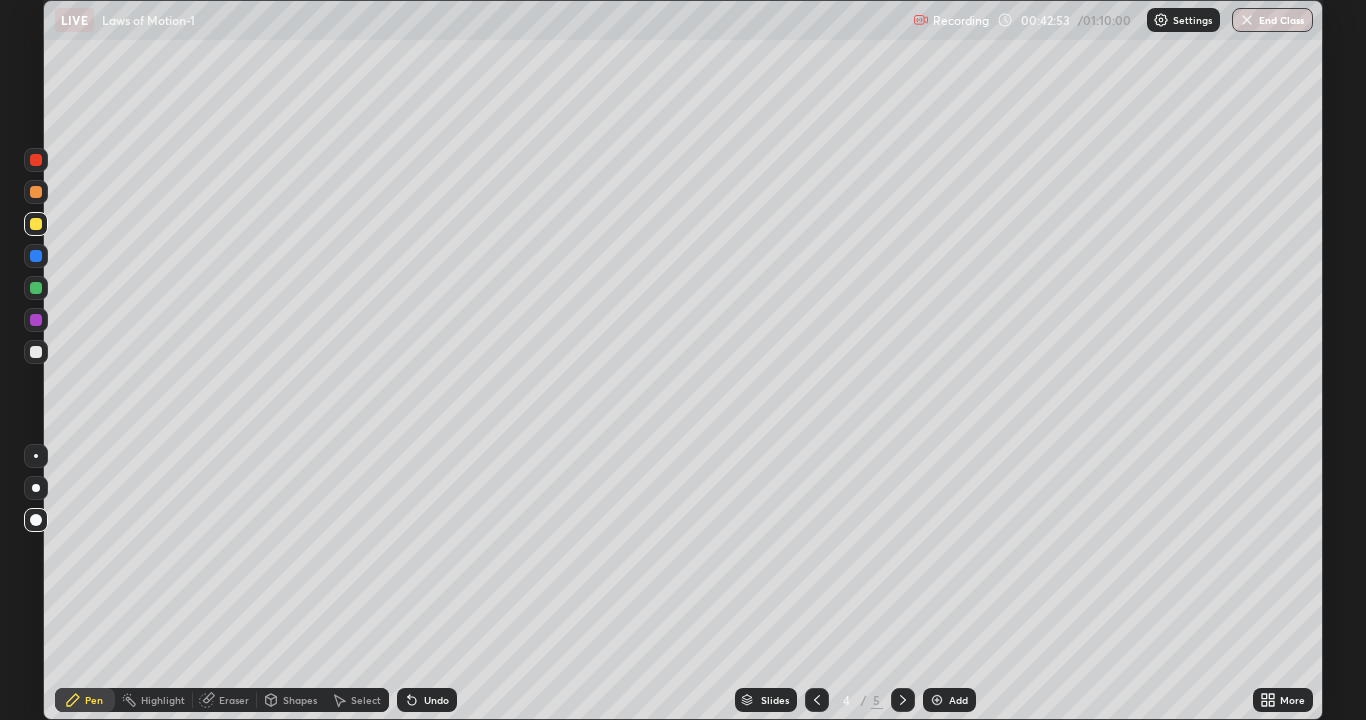 click 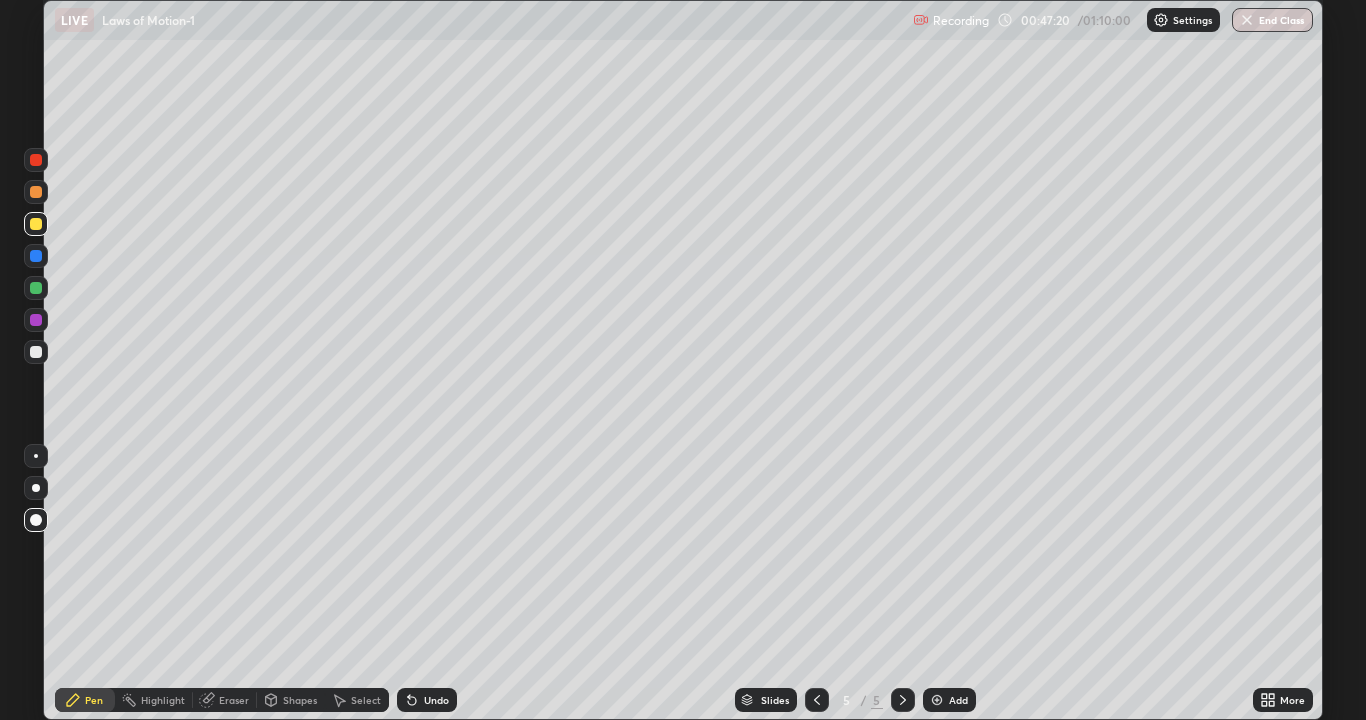 click at bounding box center (937, 700) 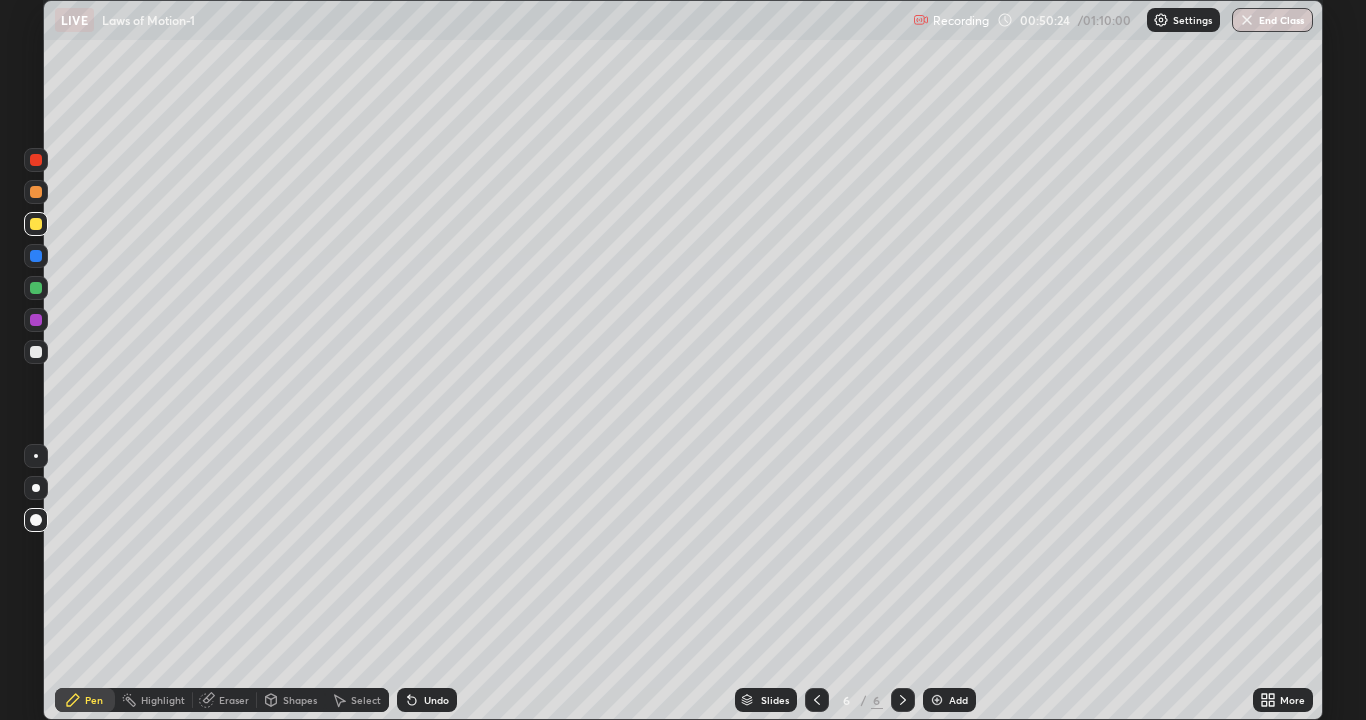 click 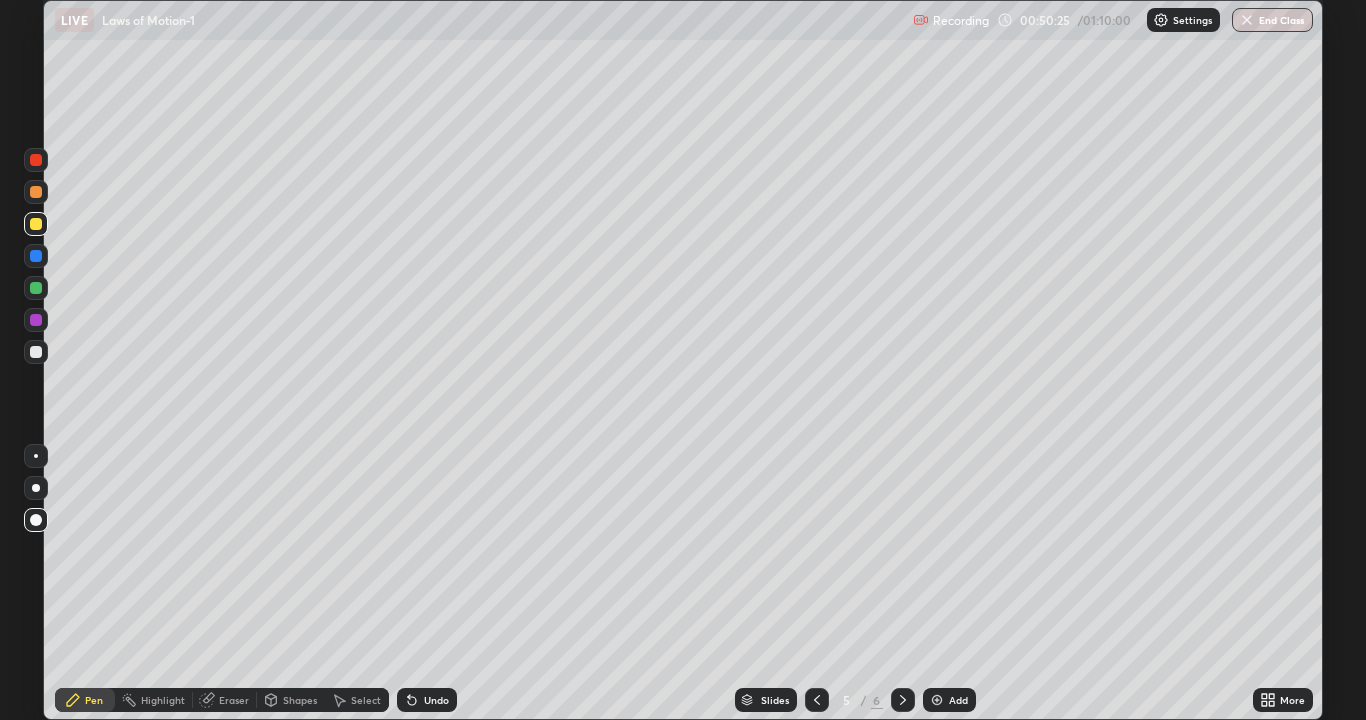 click 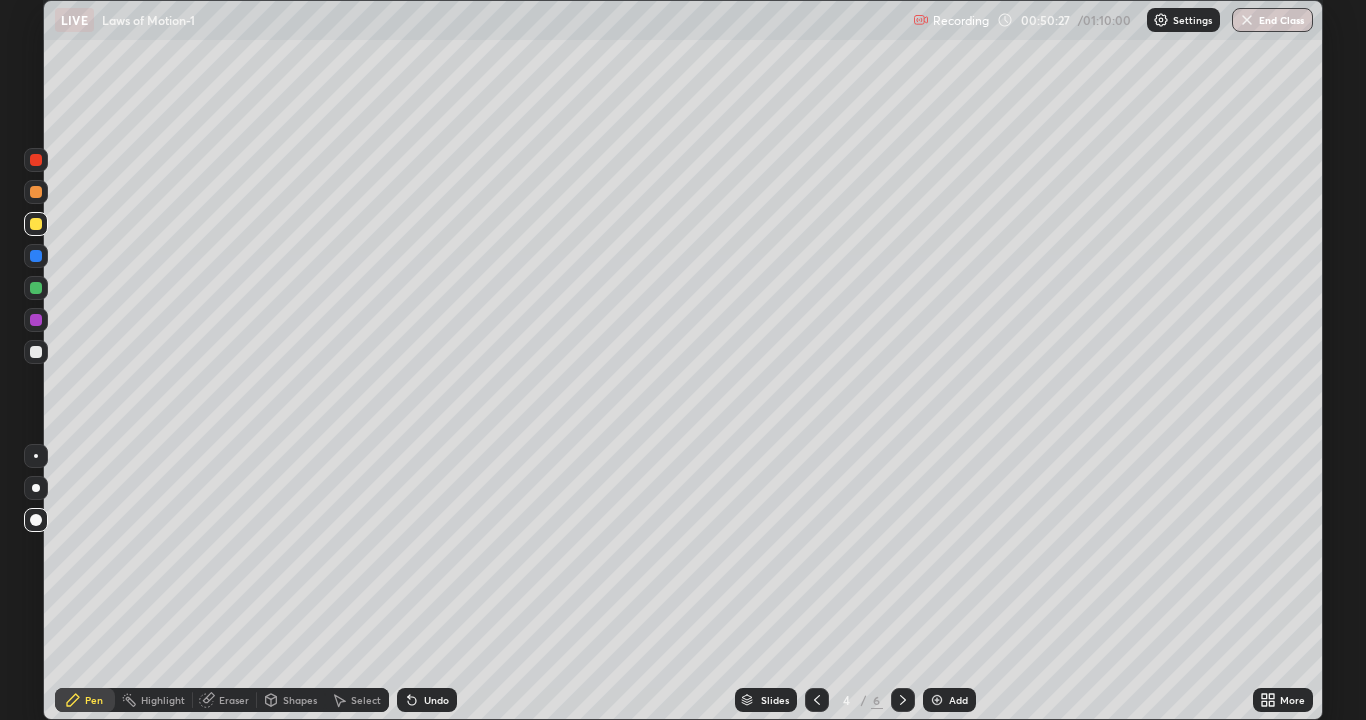 click 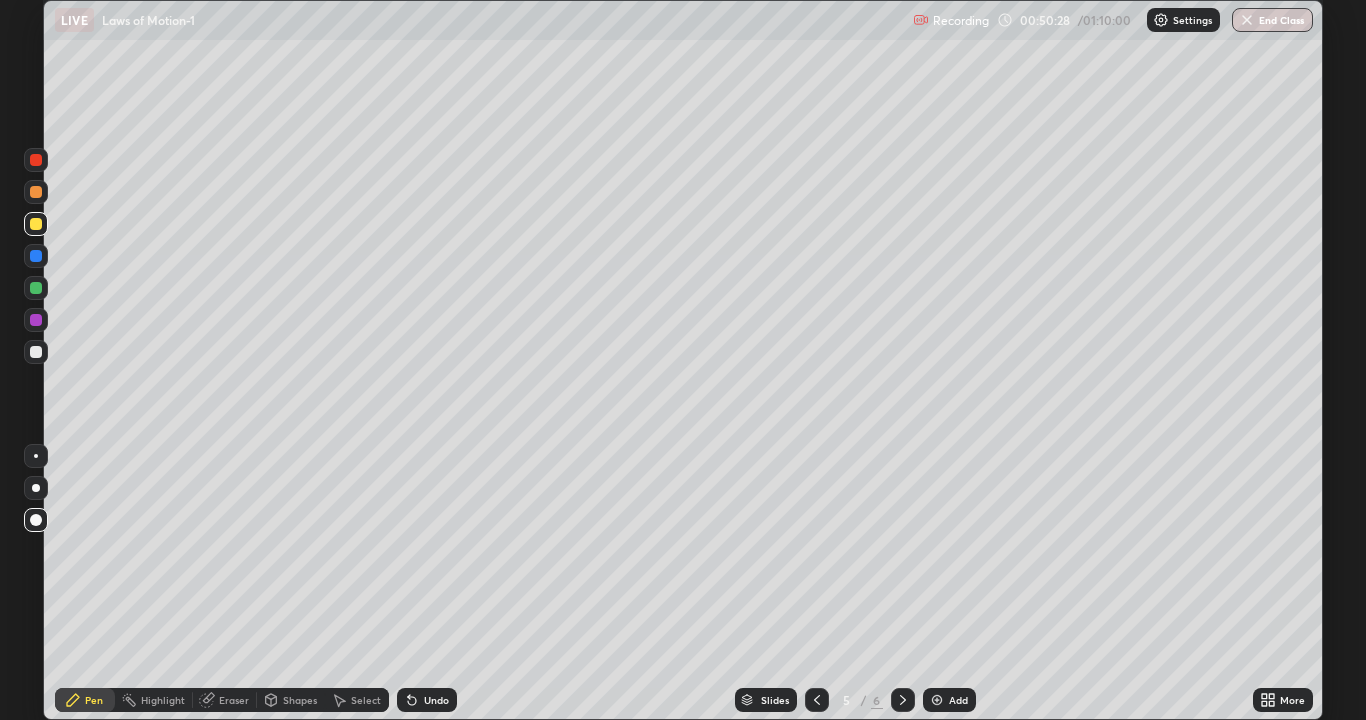 click 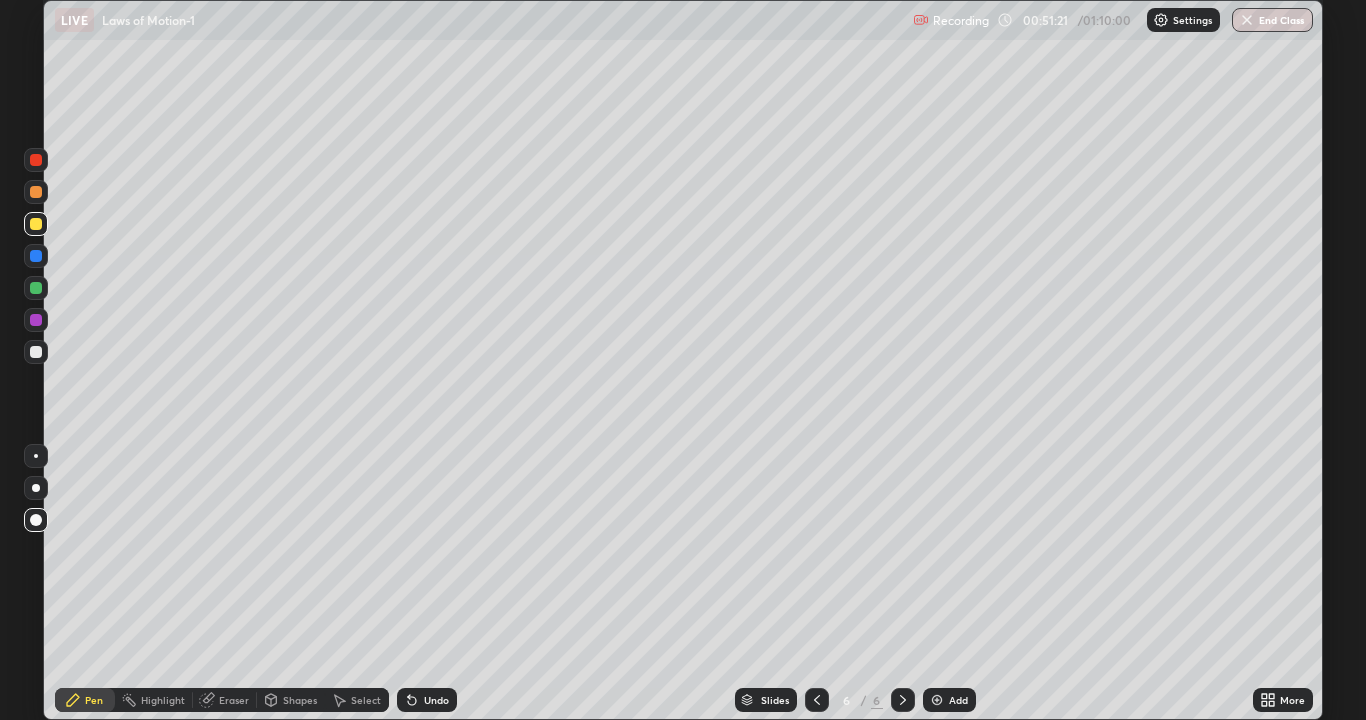 click on "Eraser" at bounding box center (234, 700) 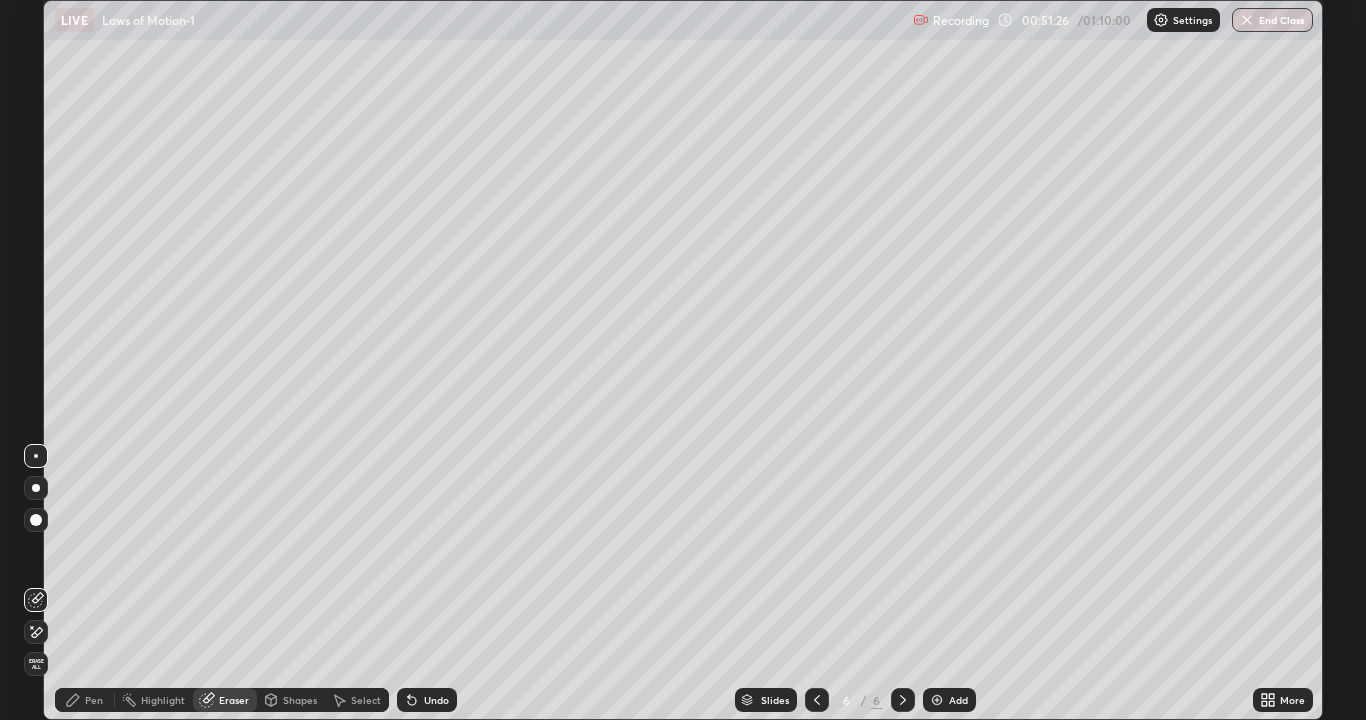 click on "Pen" at bounding box center [94, 700] 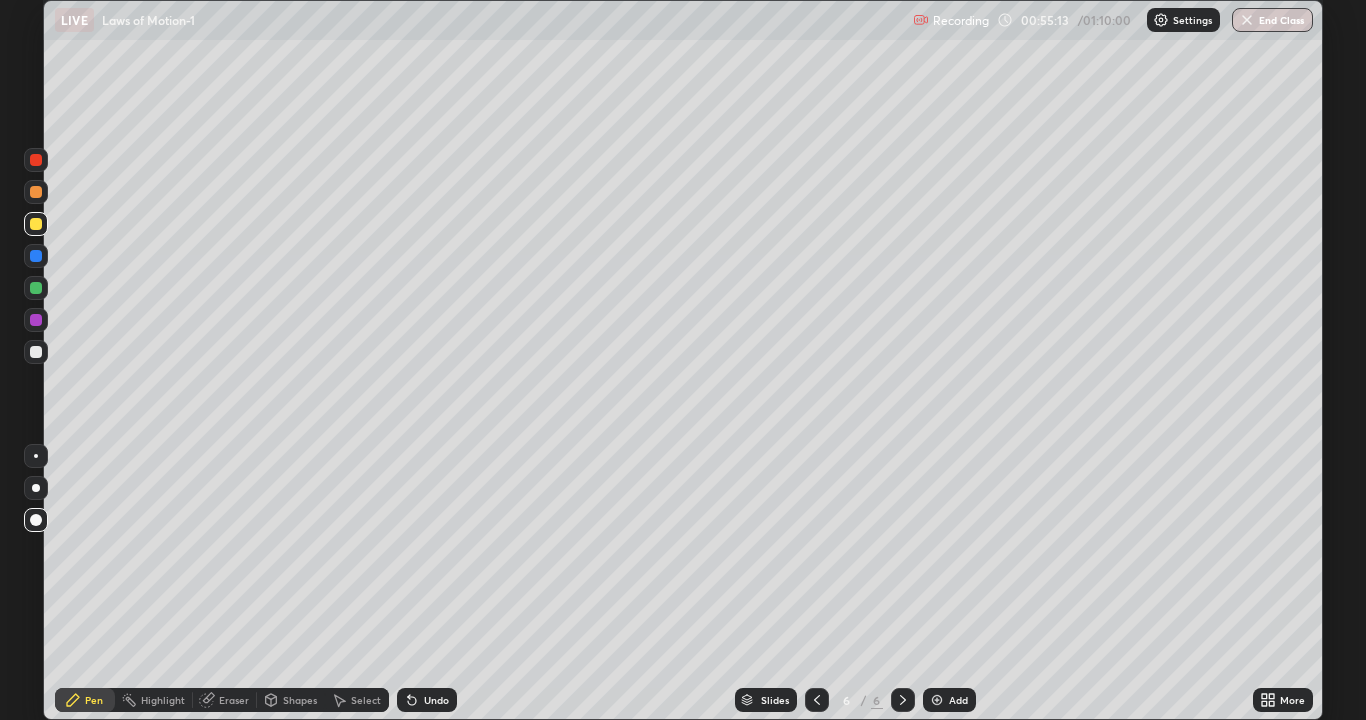 click at bounding box center (36, 160) 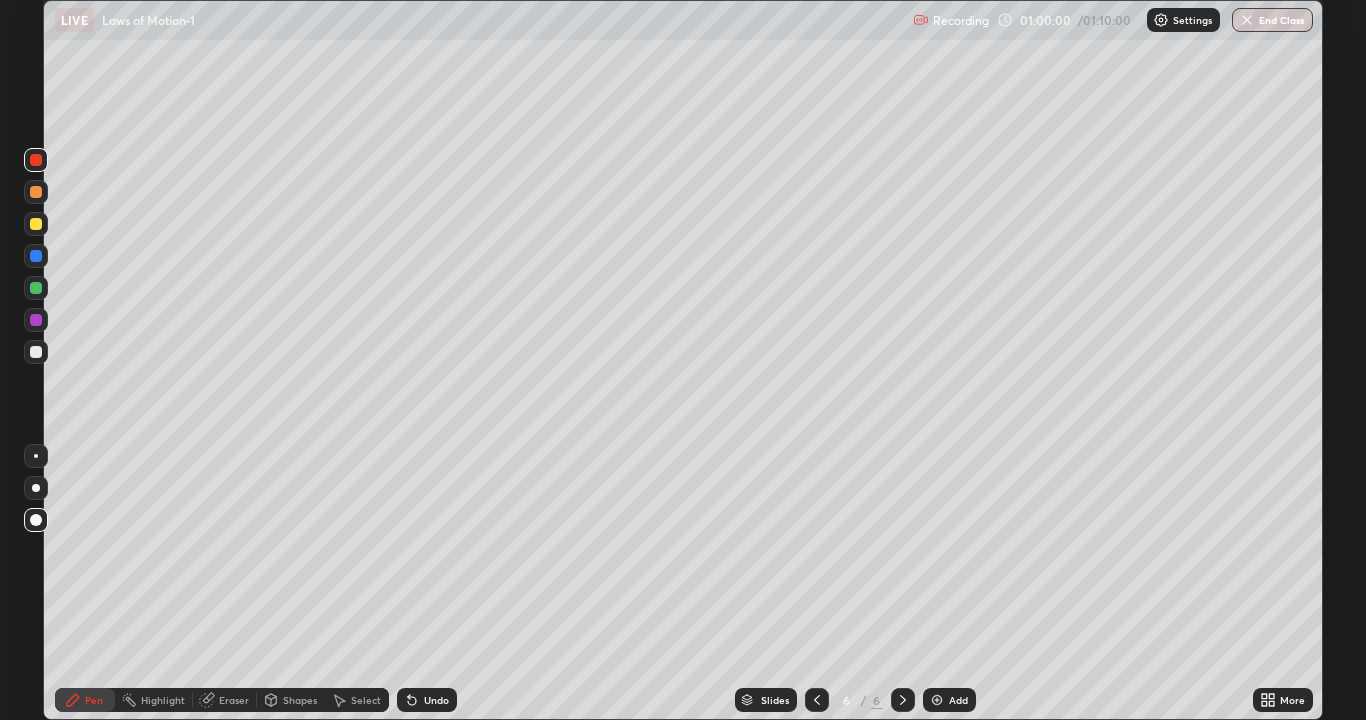 click at bounding box center (1247, 20) 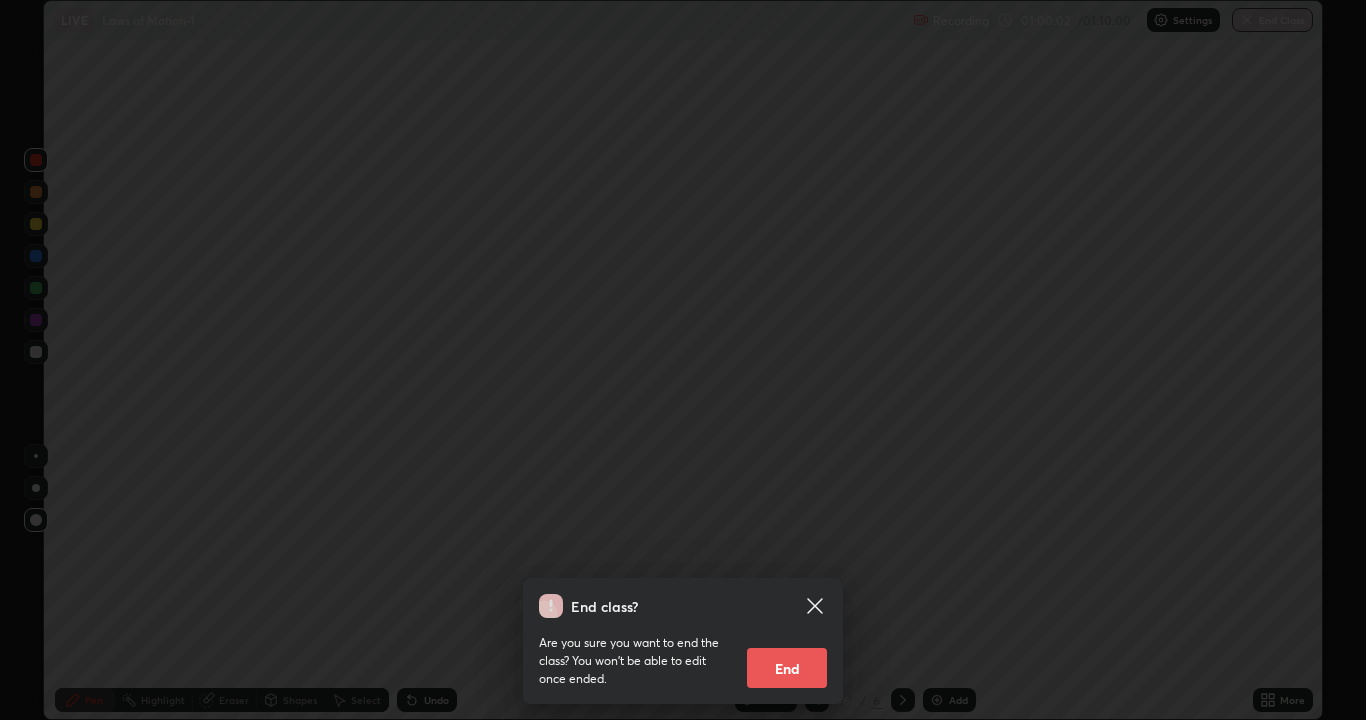 click on "End" at bounding box center (787, 668) 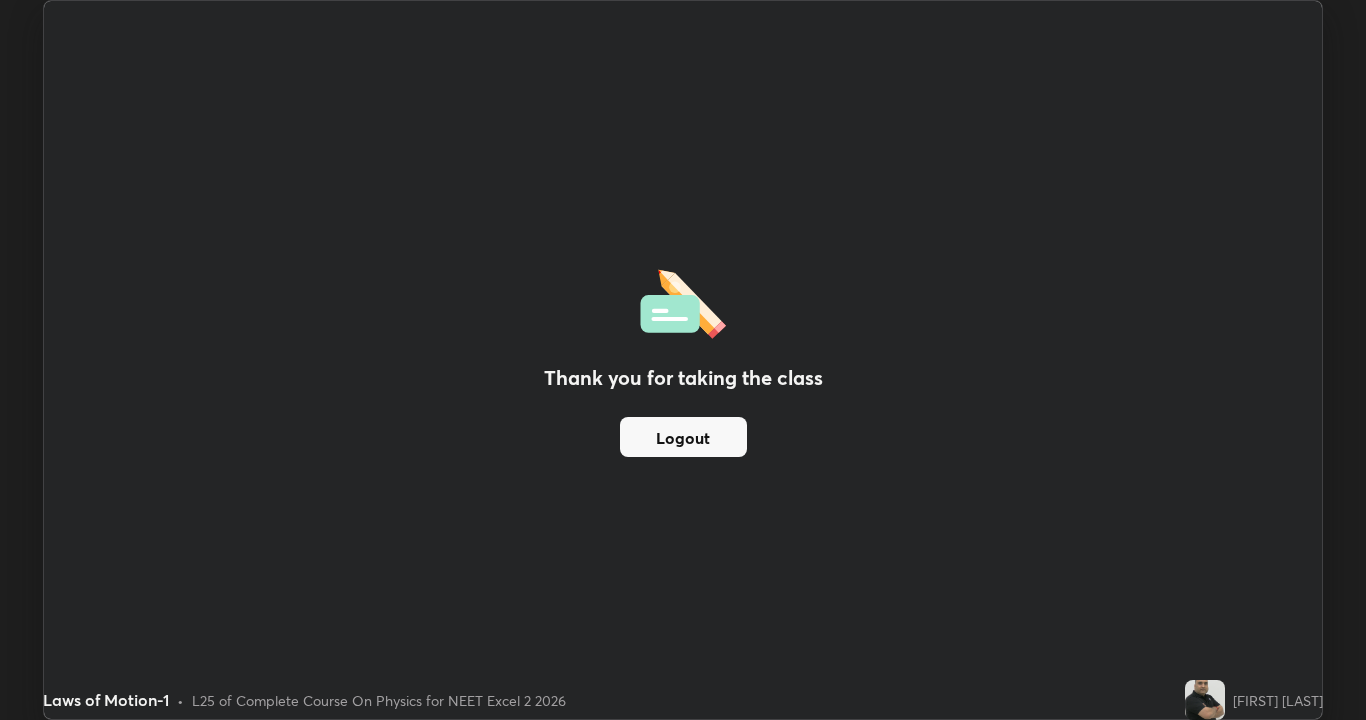 click on "Logout" at bounding box center (683, 437) 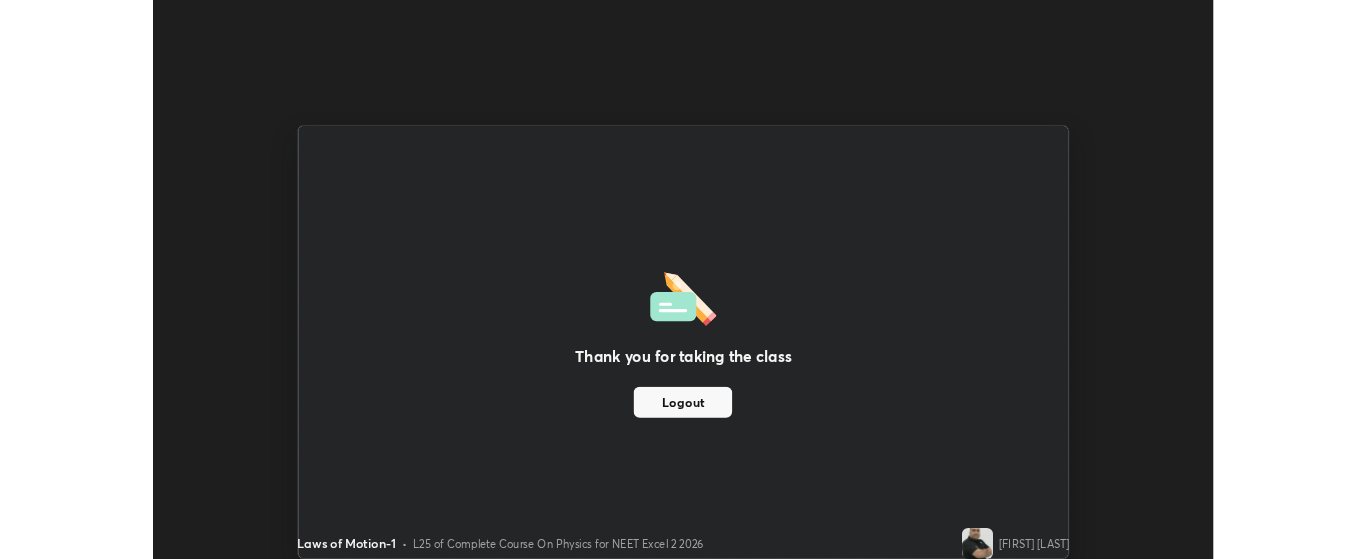 scroll, scrollTop: 559, scrollLeft: 1366, axis: both 